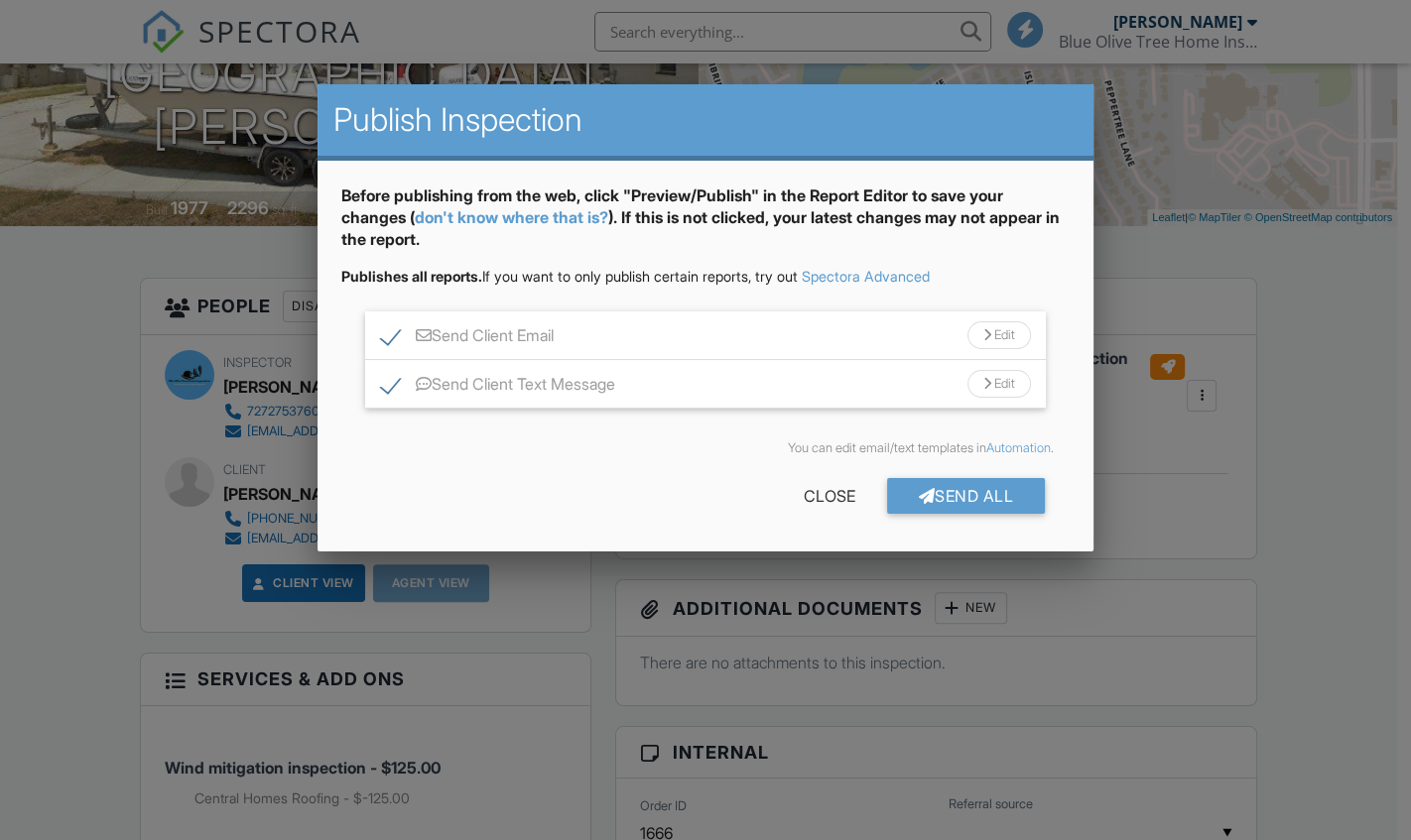 scroll, scrollTop: 425, scrollLeft: 0, axis: vertical 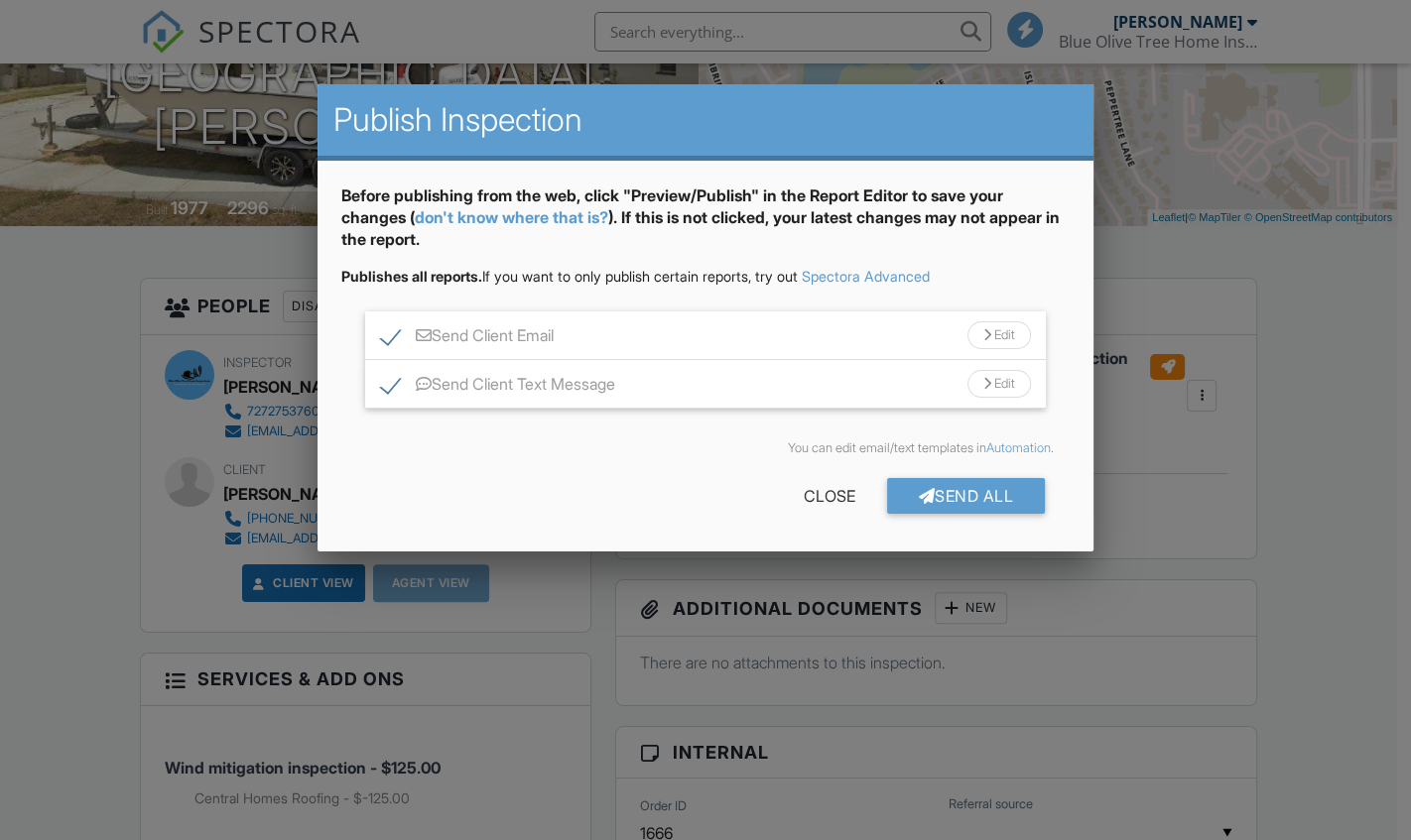 click on "Send All" at bounding box center [966, 496] 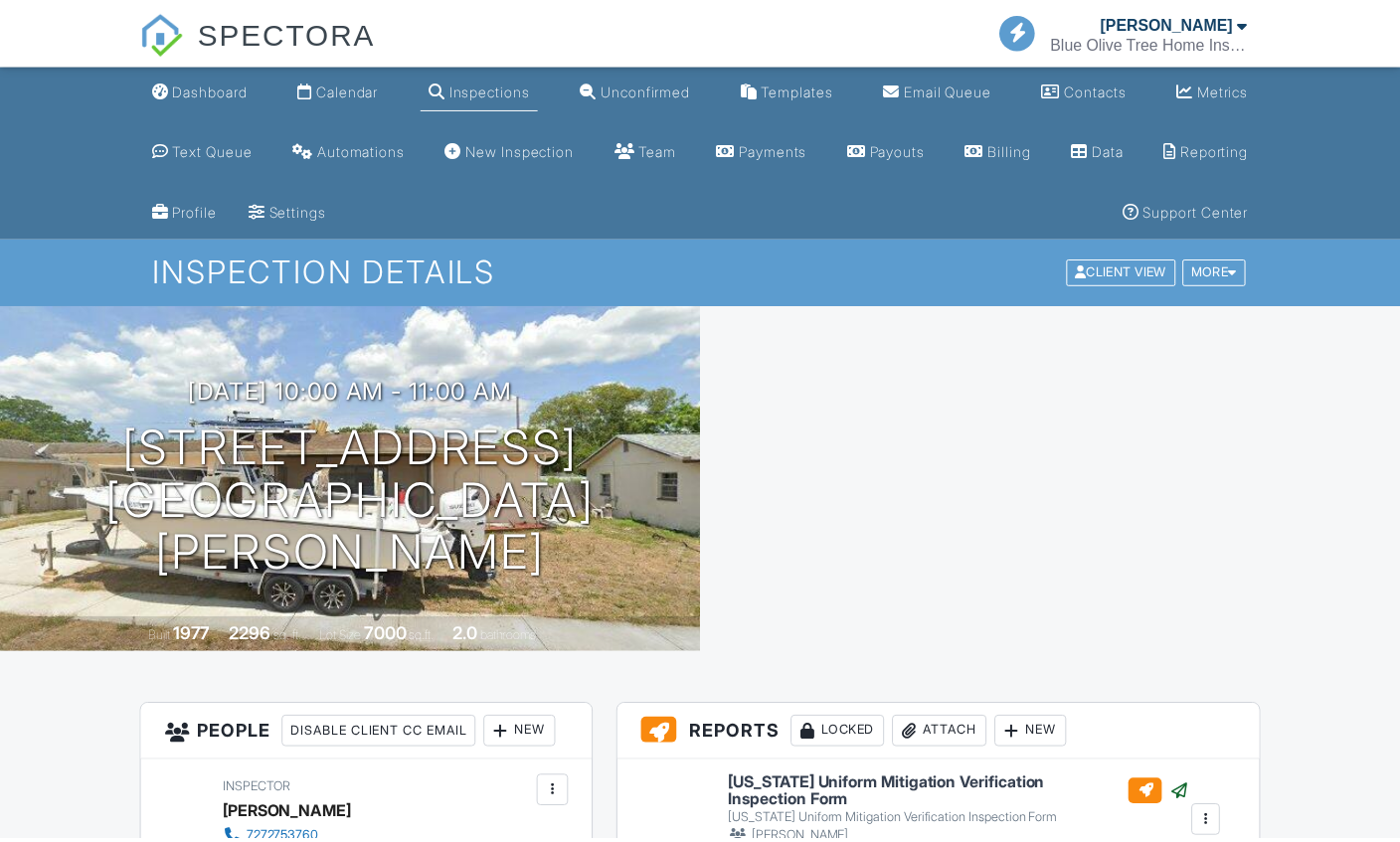 scroll, scrollTop: 427, scrollLeft: 0, axis: vertical 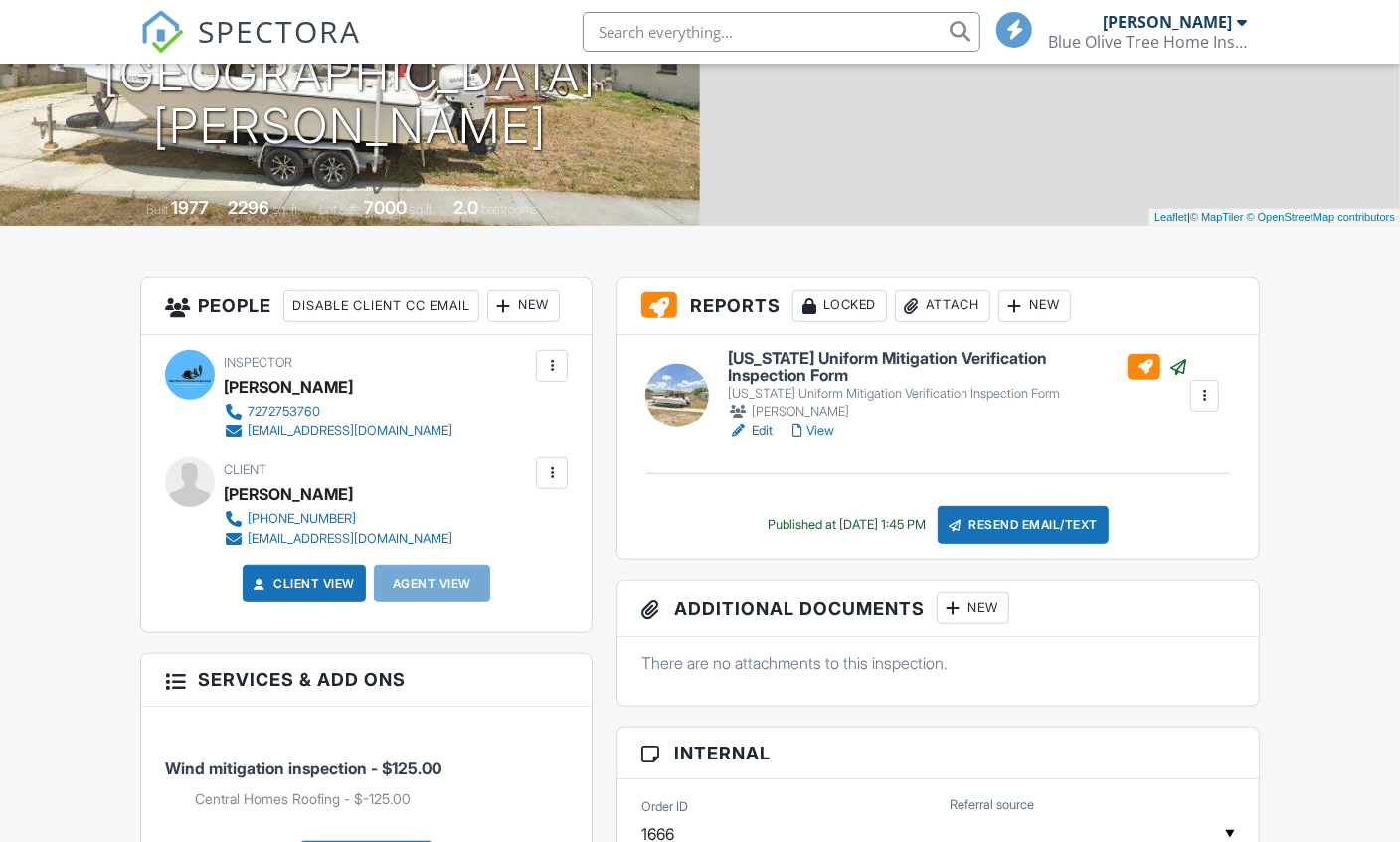 click on "Dashboard" at bounding box center [211, -339] 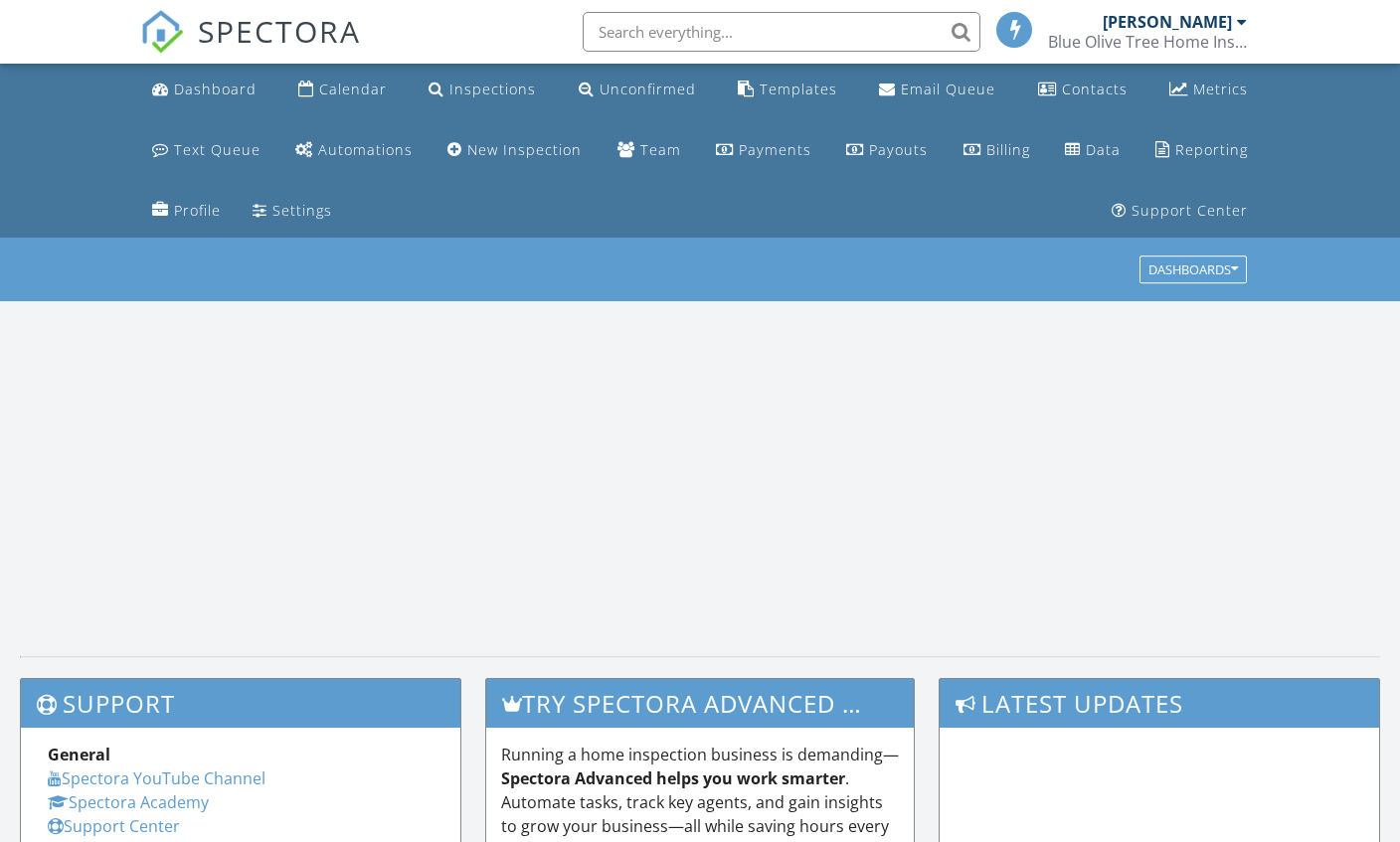 scroll, scrollTop: 0, scrollLeft: 0, axis: both 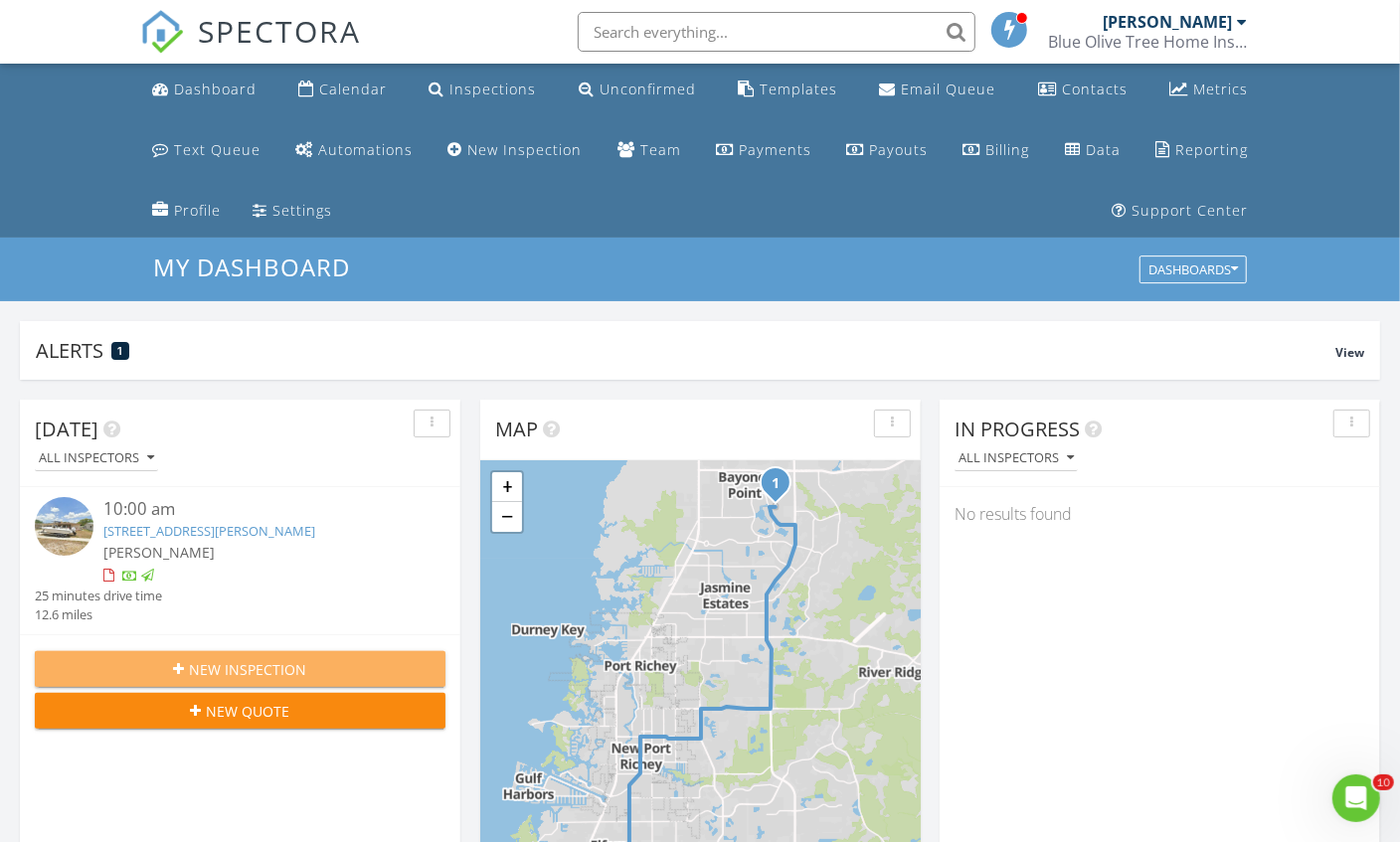 click on "New Inspection" at bounding box center [240, 669] 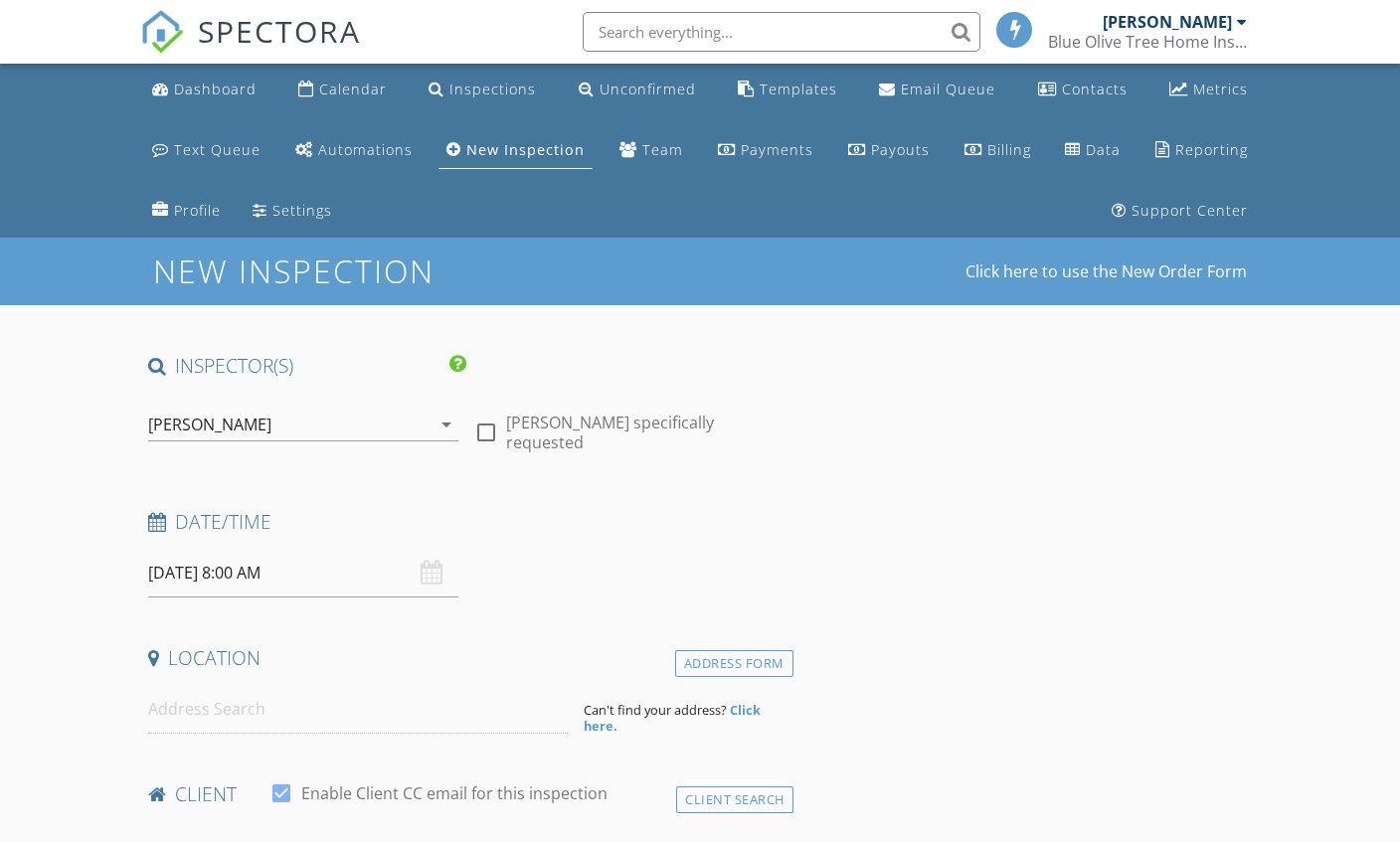 scroll, scrollTop: 0, scrollLeft: 0, axis: both 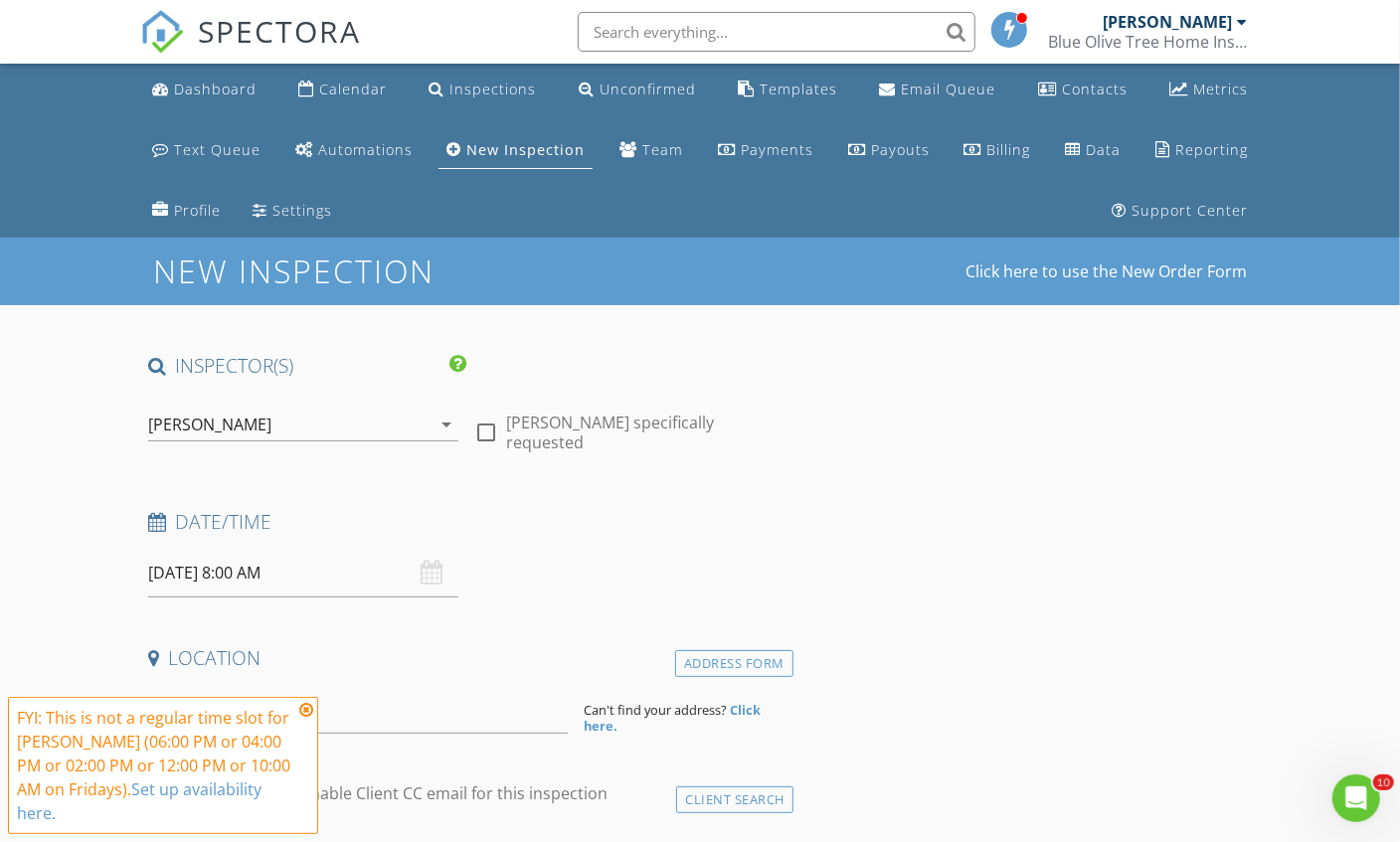 click on "07/11/2025 8:00 AM" at bounding box center [303, 573] 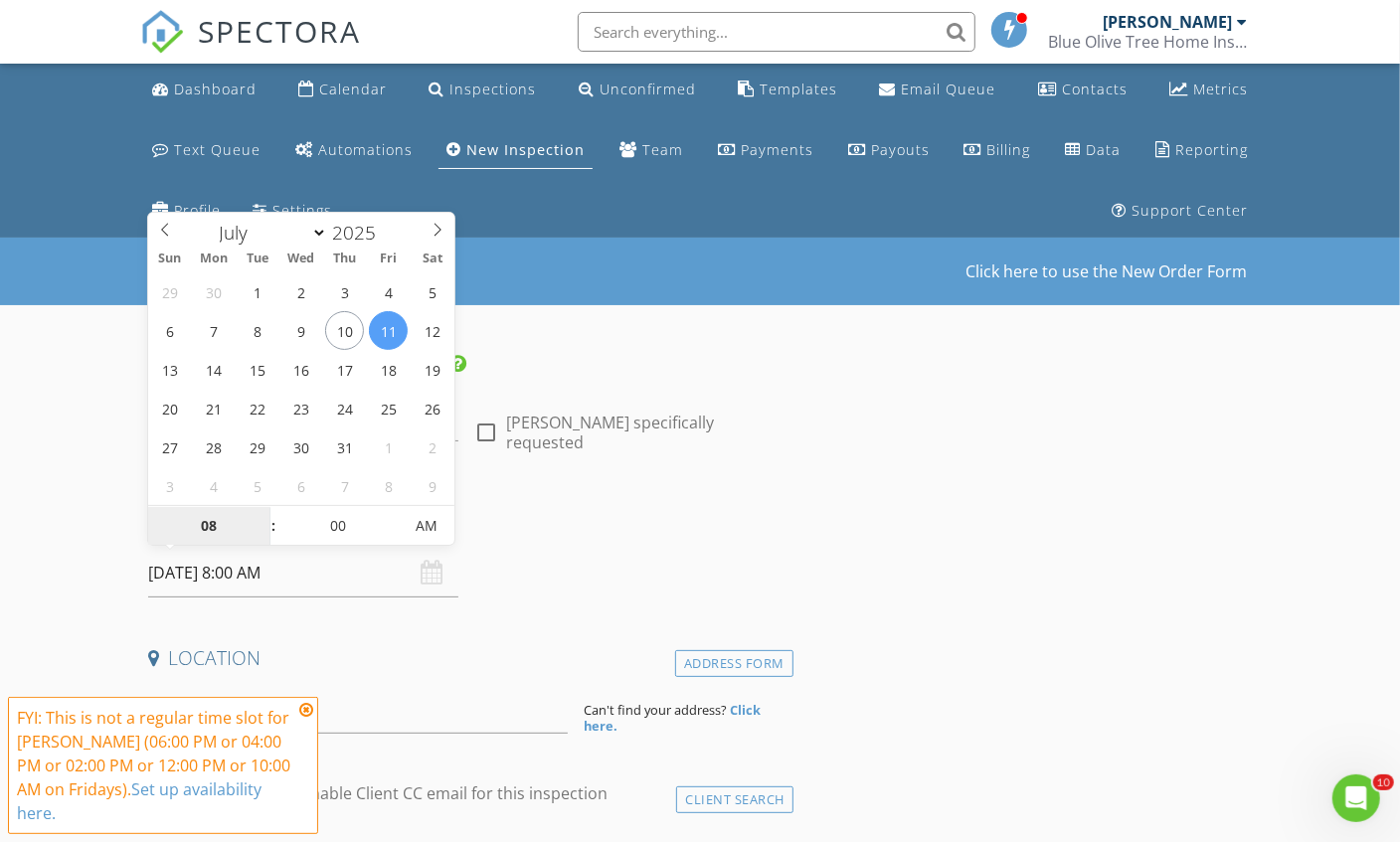 type on "07/10/2025 8:00 AM" 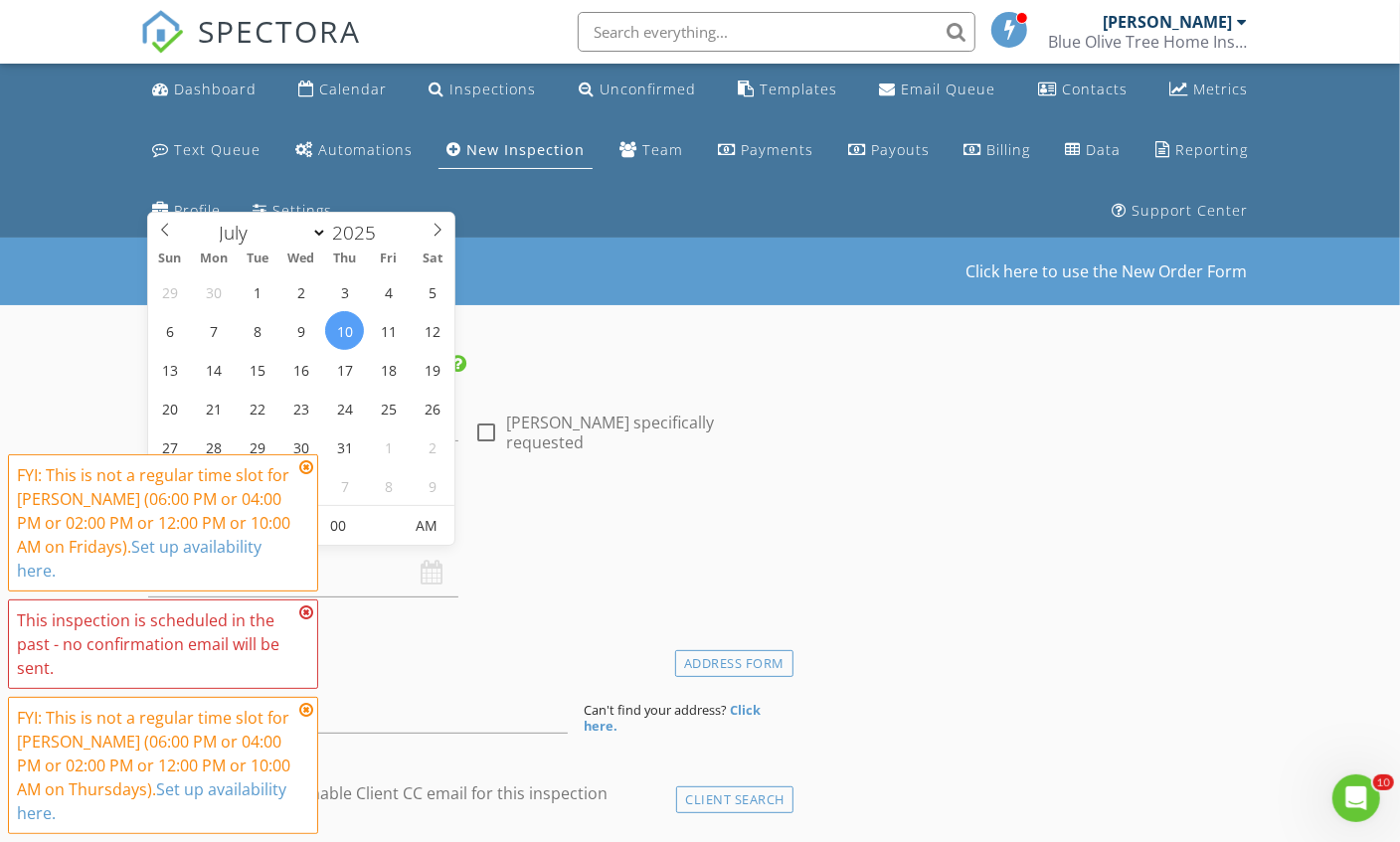 type on "03" 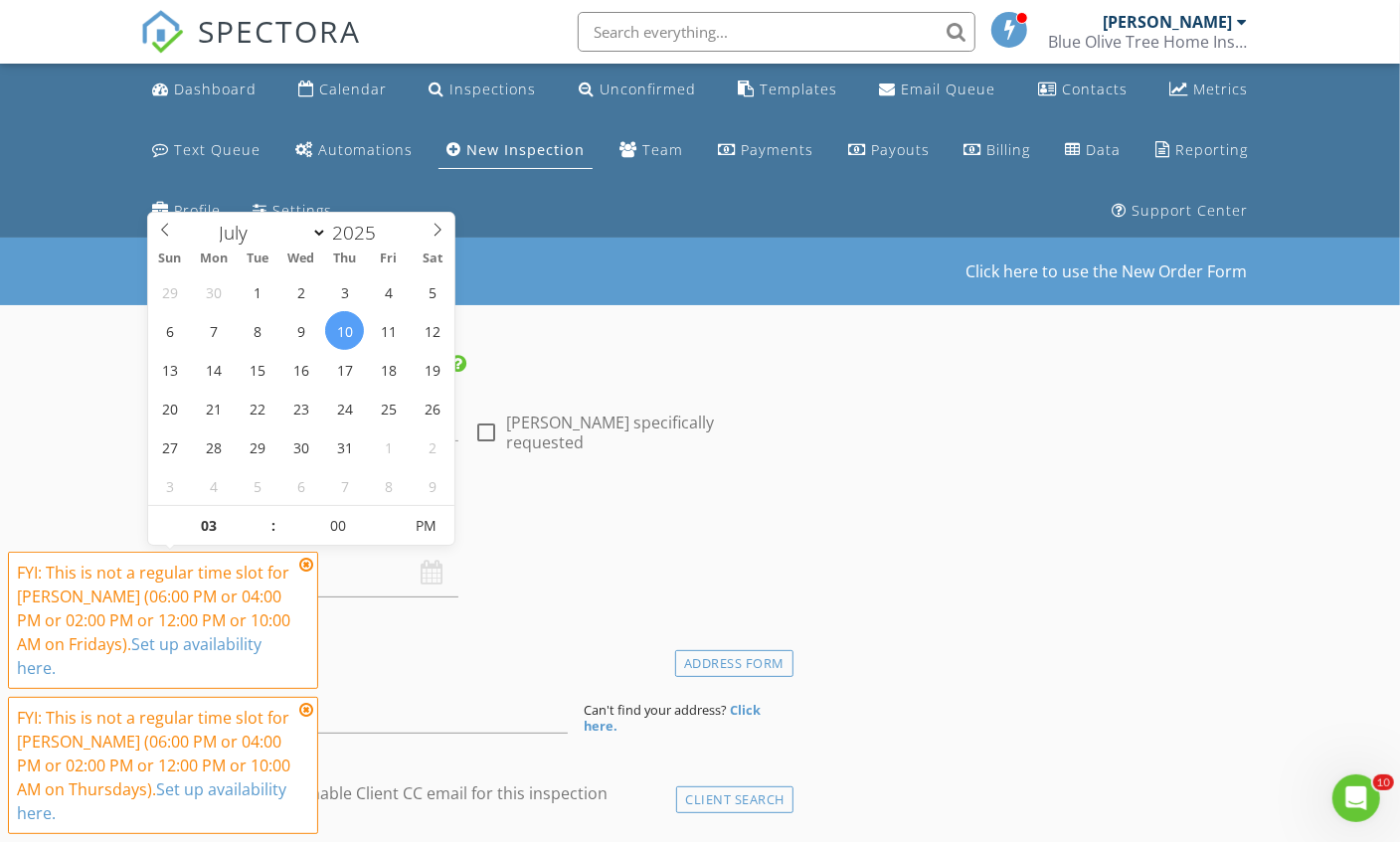 click on "FYI: This is not a regular time slot for Matthew Kristof (06:00 PM or 04:00 PM or 02:00 PM or 12:00 PM or 10:00 AM on Fridays).  Set up availability here." at bounding box center [163, 620] 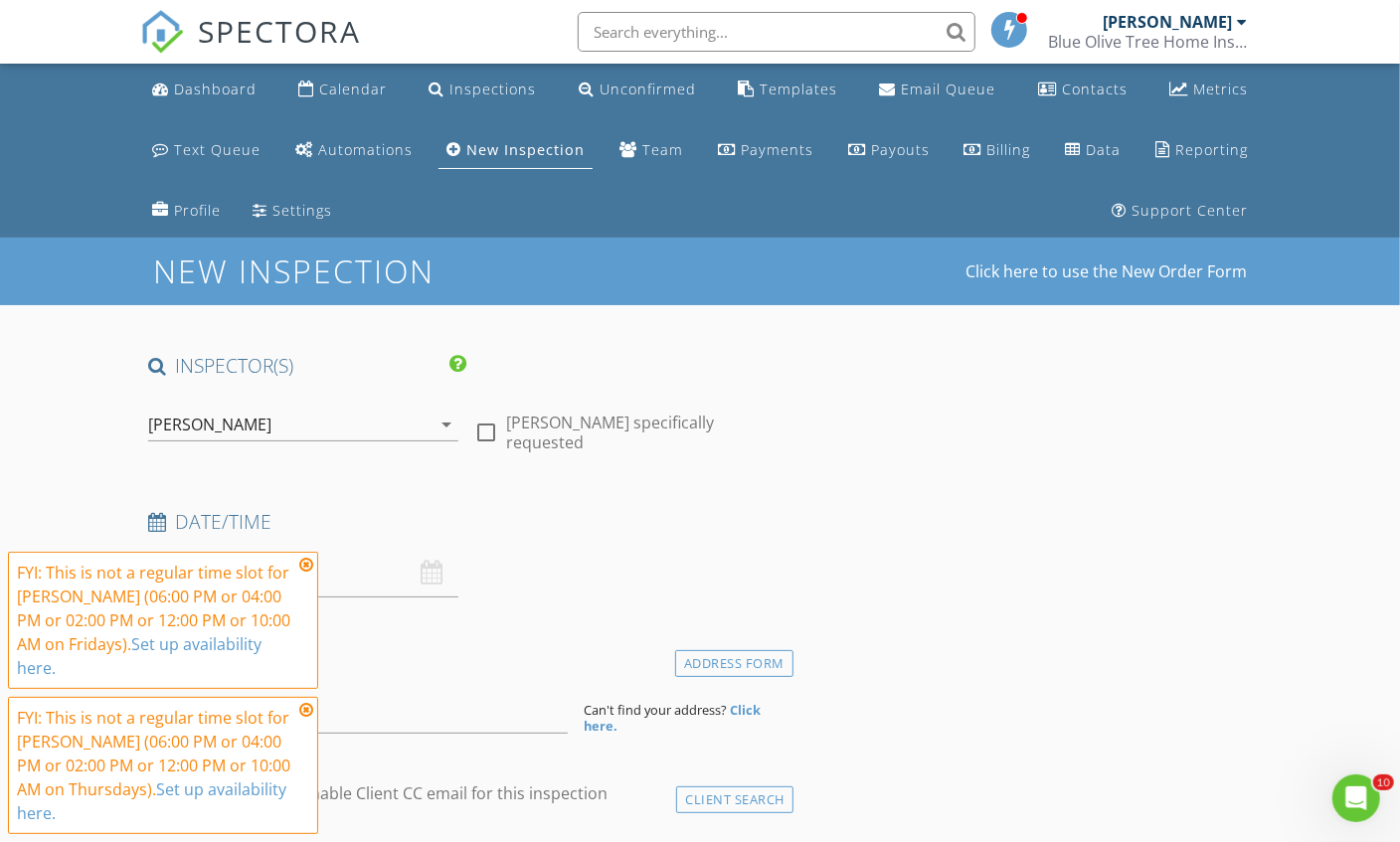 click at bounding box center [306, 565] 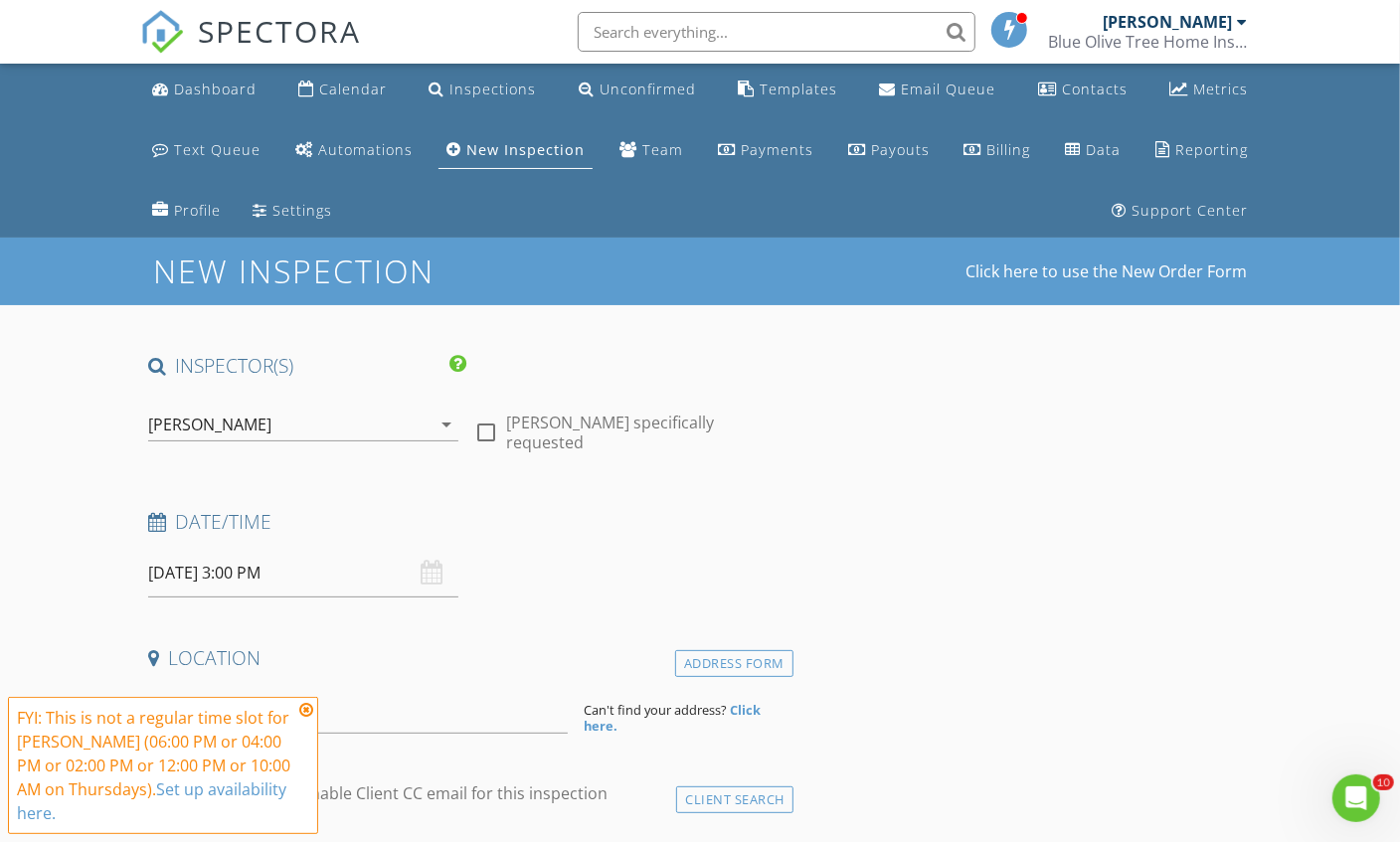 click at bounding box center [306, 710] 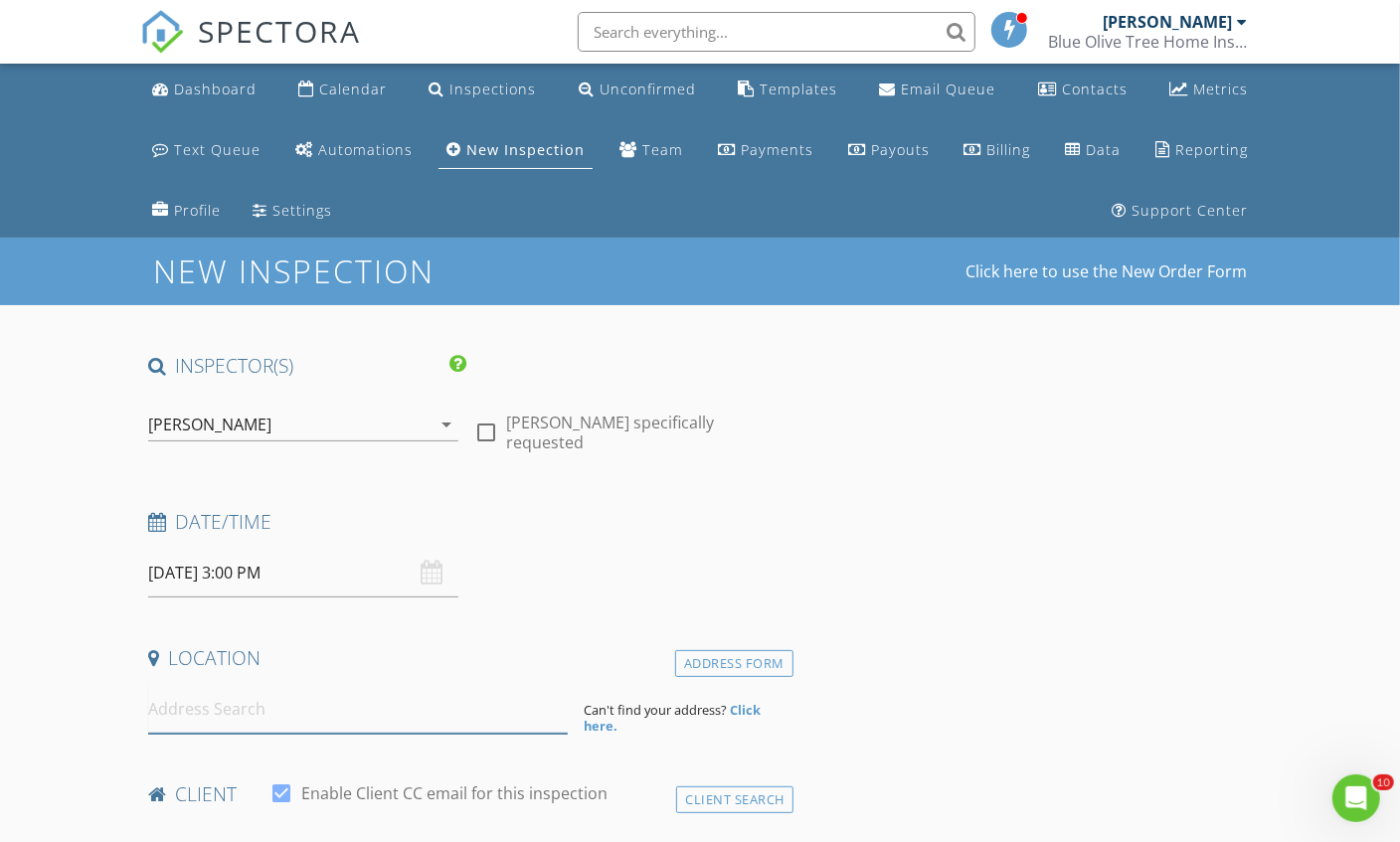 click at bounding box center [358, 709] 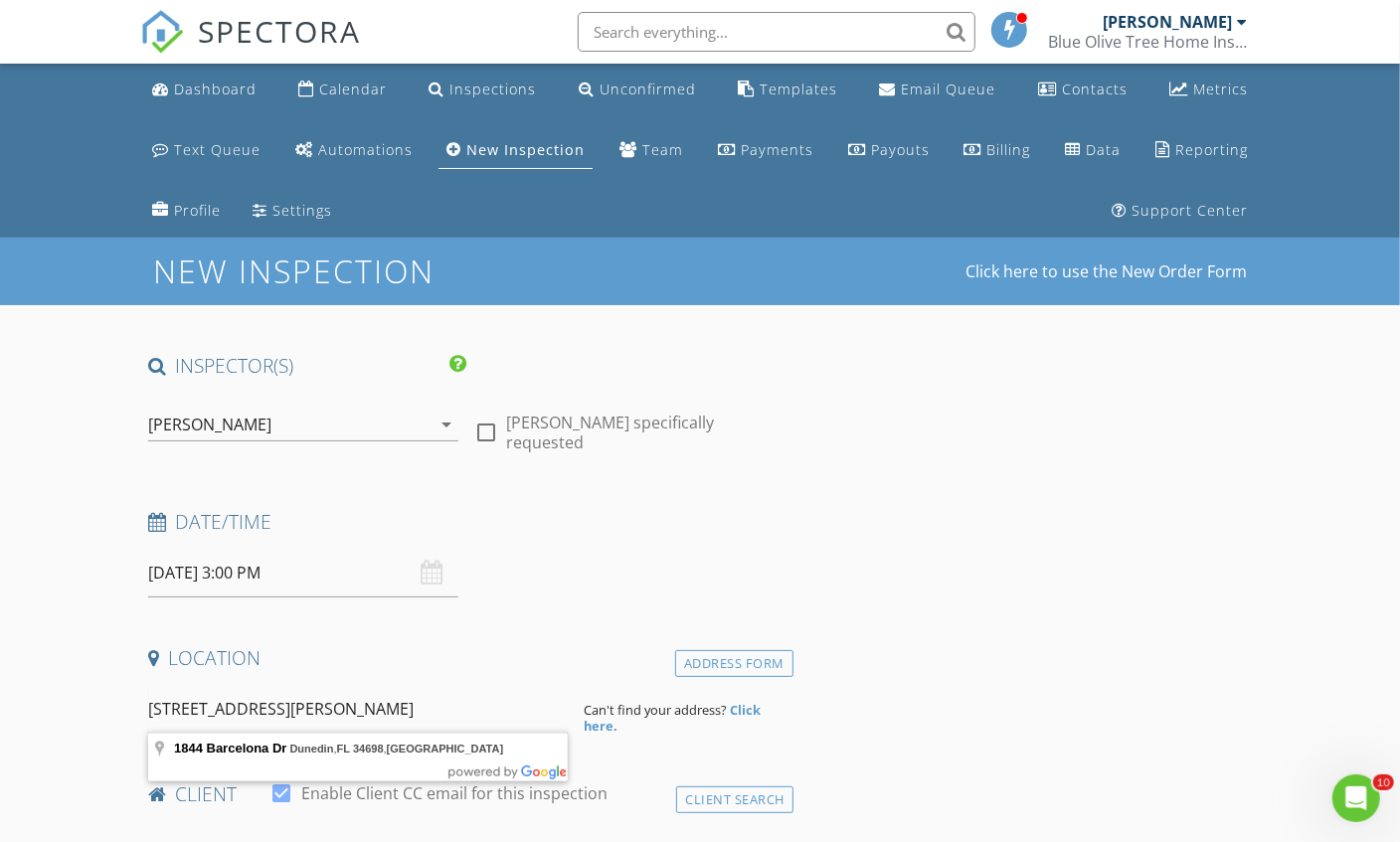 type on "1844 Barcelona Dr, Dunedin, FL 34698, USA" 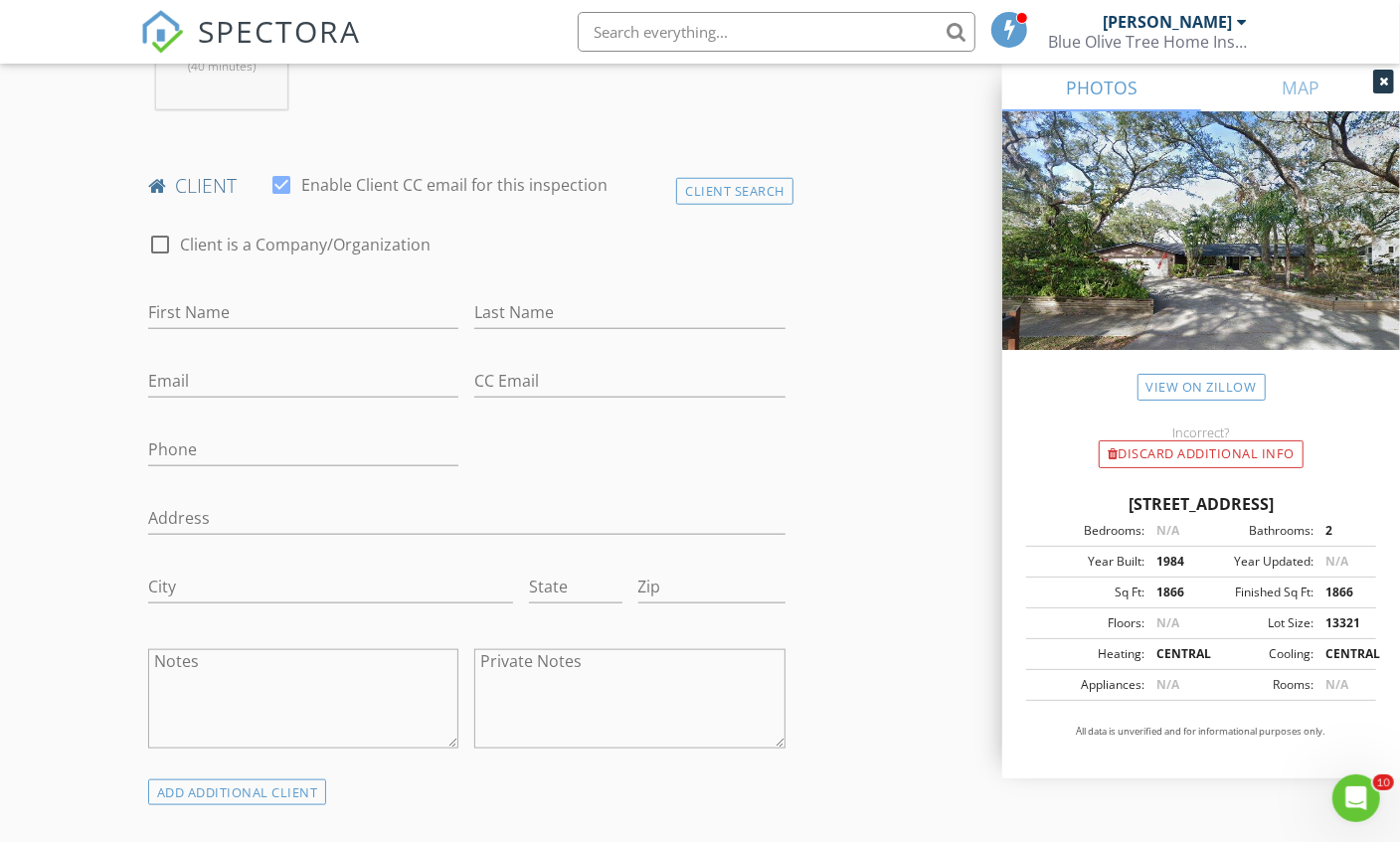 scroll, scrollTop: 1171, scrollLeft: 0, axis: vertical 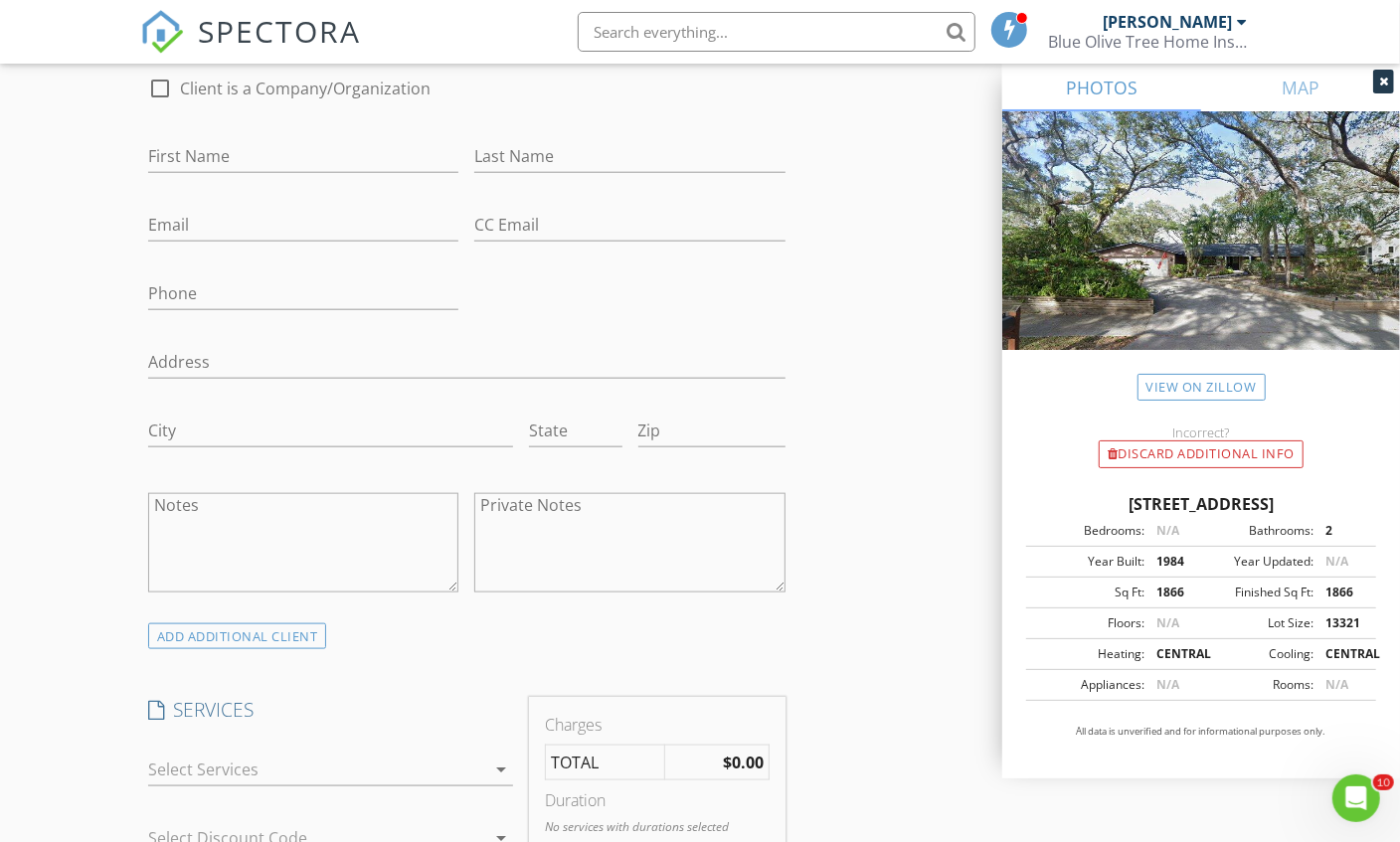 click on "New Inspection
Click here to use the New Order Form
INSPECTOR(S)
check_box   Matthew Kristof   PRIMARY   Matthew Kristof arrow_drop_down   check_box_outline_blank Matthew Kristof specifically requested
Date/Time
07/10/2025 3:00 PM
Location
Address Search       Address 1844 Barcelona Dr   Unit   City Dunedin   State FL   Zip 34698   County Pinellas     Square Feet 1866   Year Built 1984   Foundation arrow_drop_down     Matthew Kristof     23.3 miles     (40 minutes)
client
check_box Enable Client CC email for this inspection   Client Search     check_box_outline_blank Client is a Company/Organization     First Name   Last Name   Email   CC Email   Phone   Address   City   State   Zip       Notes   Private Notes
ADD ADDITIONAL client
SERVICES" at bounding box center [700, 802] 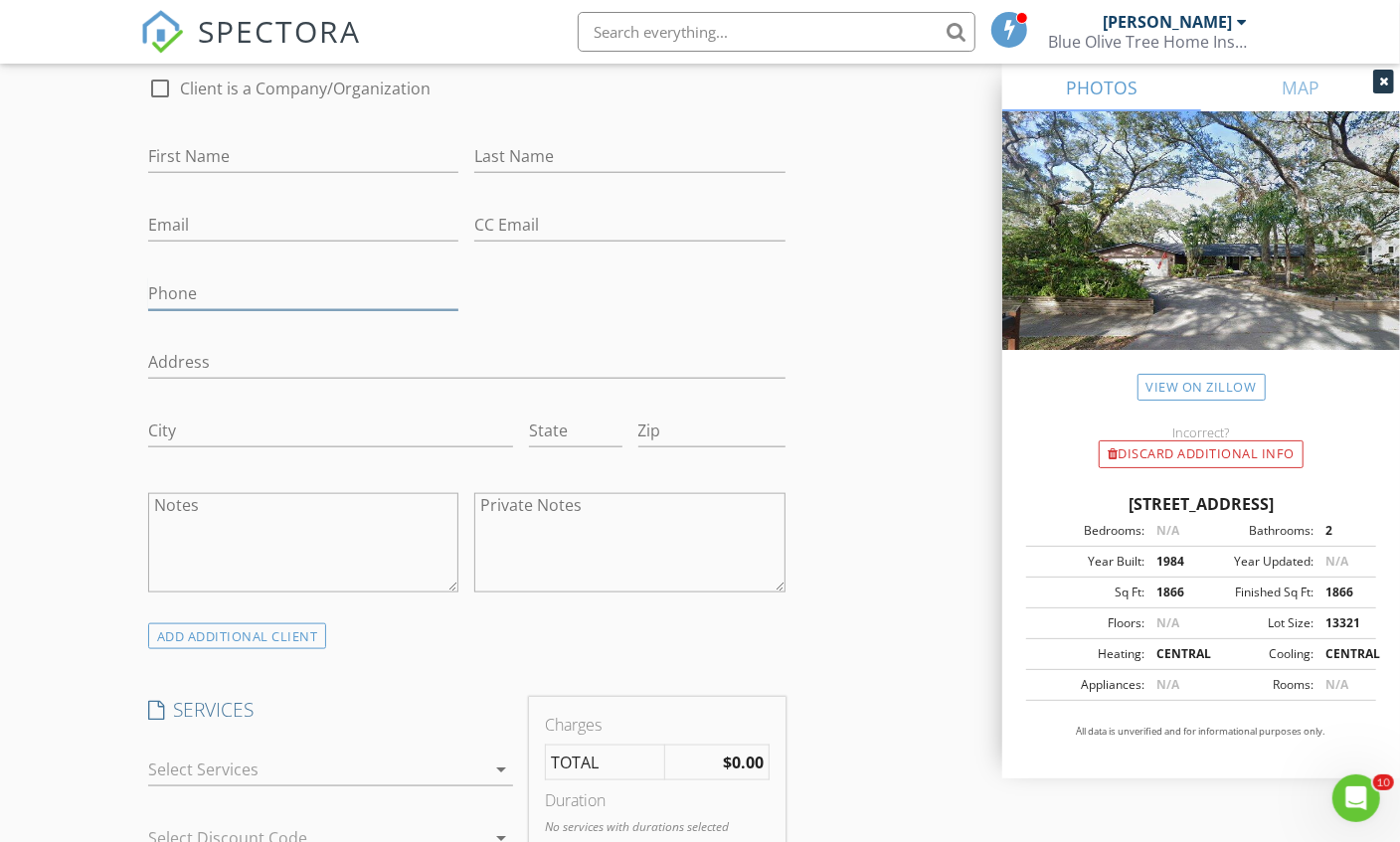 click on "Phone" at bounding box center (303, 293) 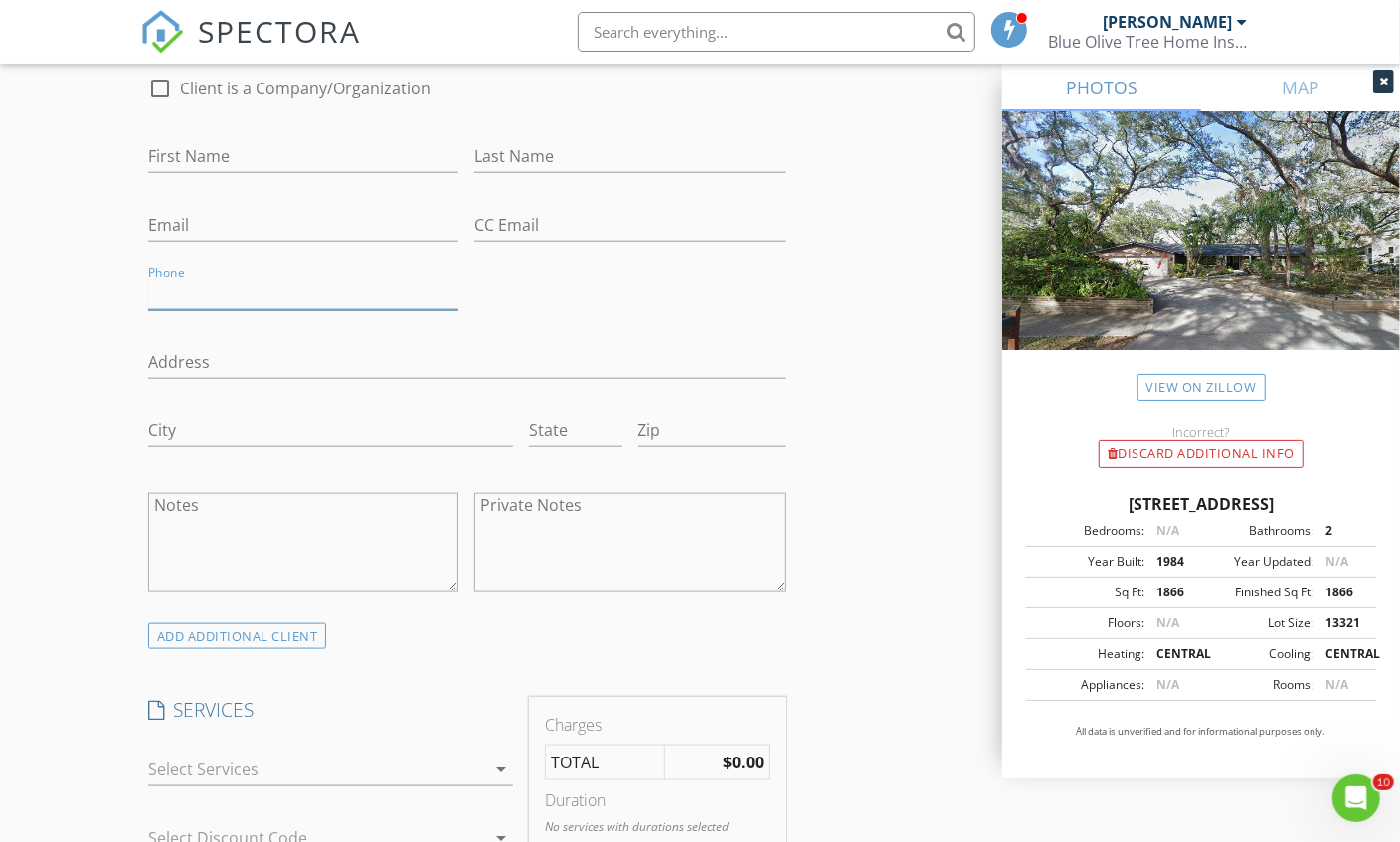 paste on "[PHONE_NUMBER]" 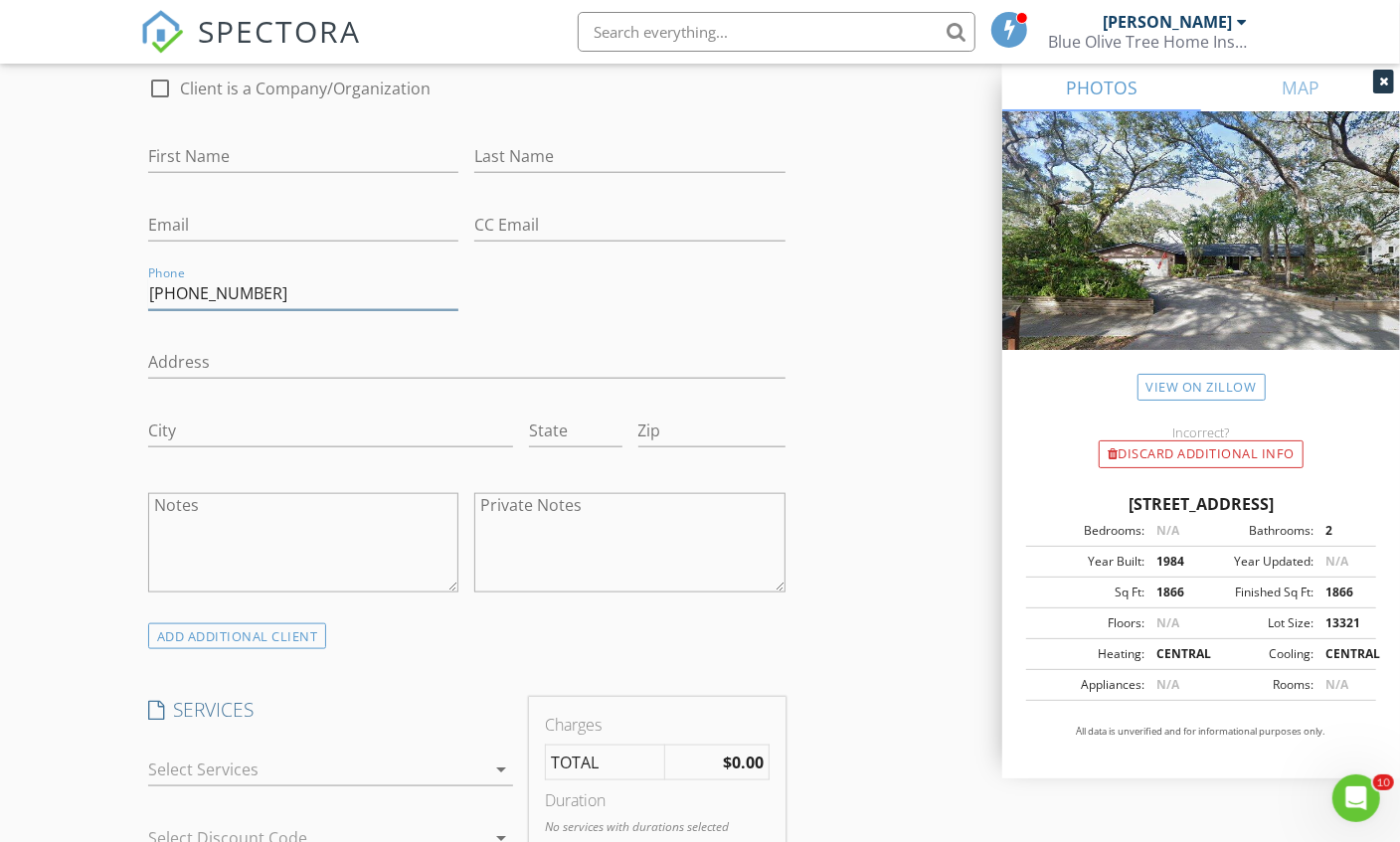 type on "[PHONE_NUMBER]" 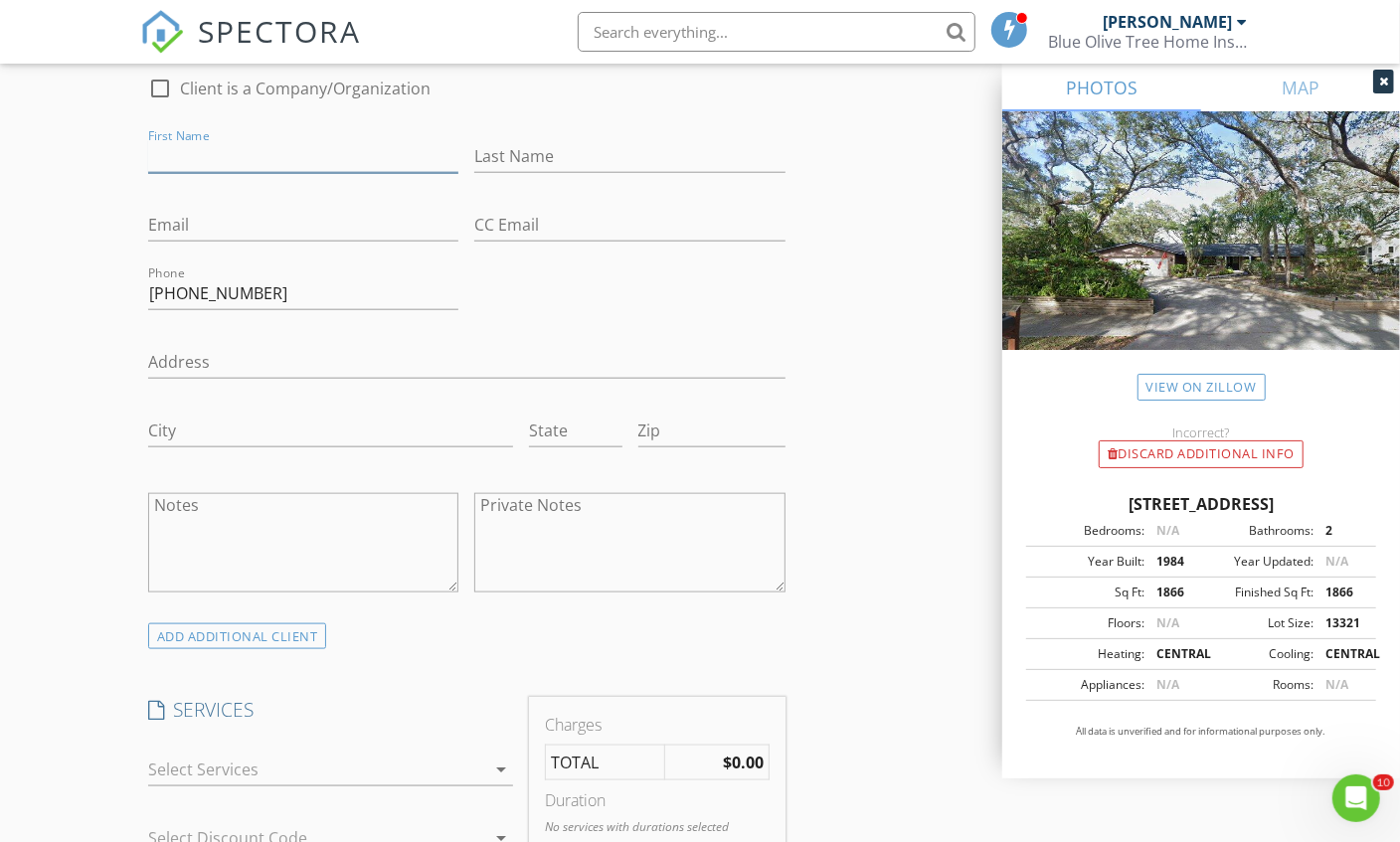 click on "First Name" at bounding box center [303, 156] 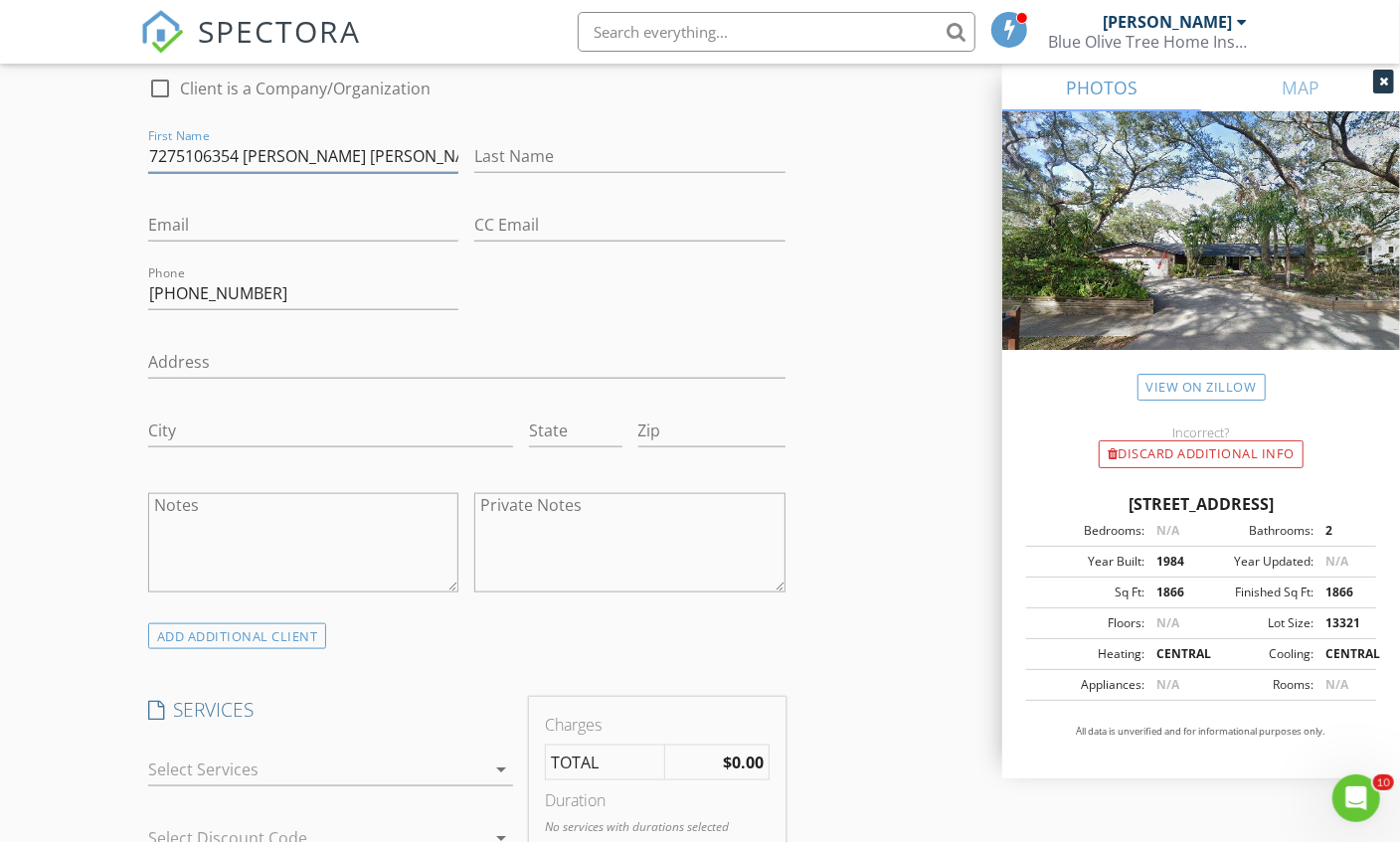 scroll, scrollTop: 0, scrollLeft: 157, axis: horizontal 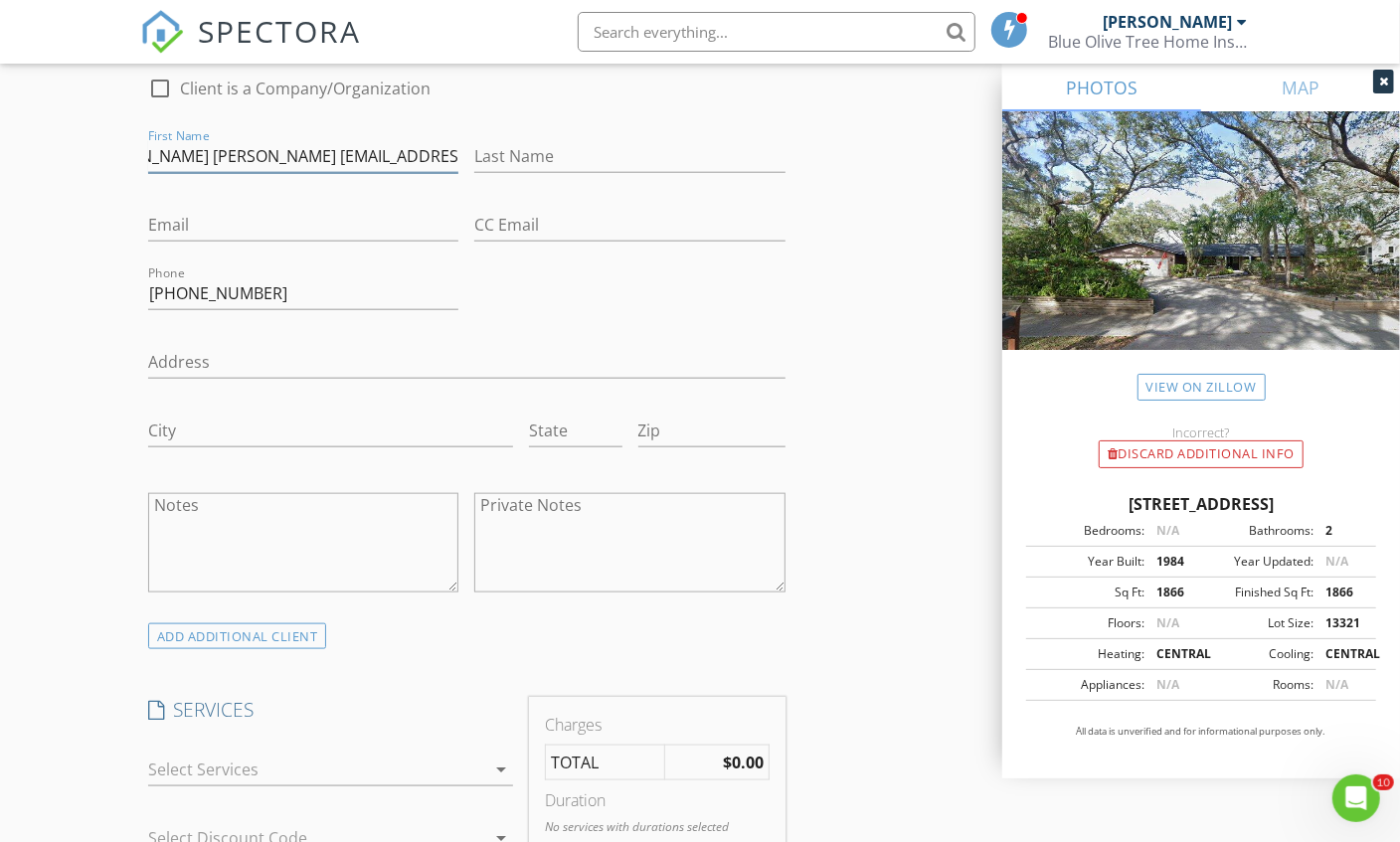 drag, startPoint x: 261, startPoint y: 149, endPoint x: 497, endPoint y: 142, distance: 236.10379 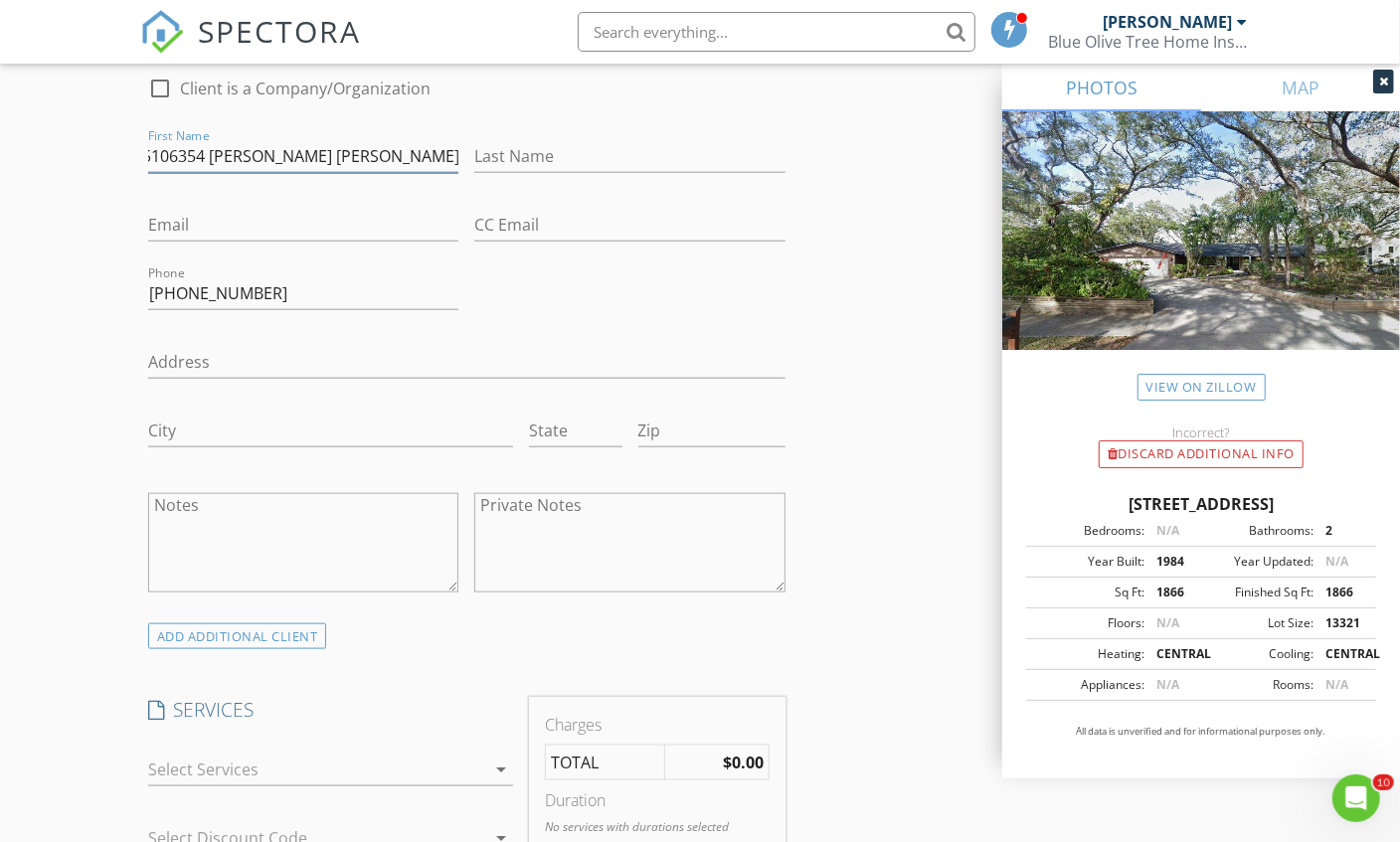 scroll, scrollTop: 0, scrollLeft: 0, axis: both 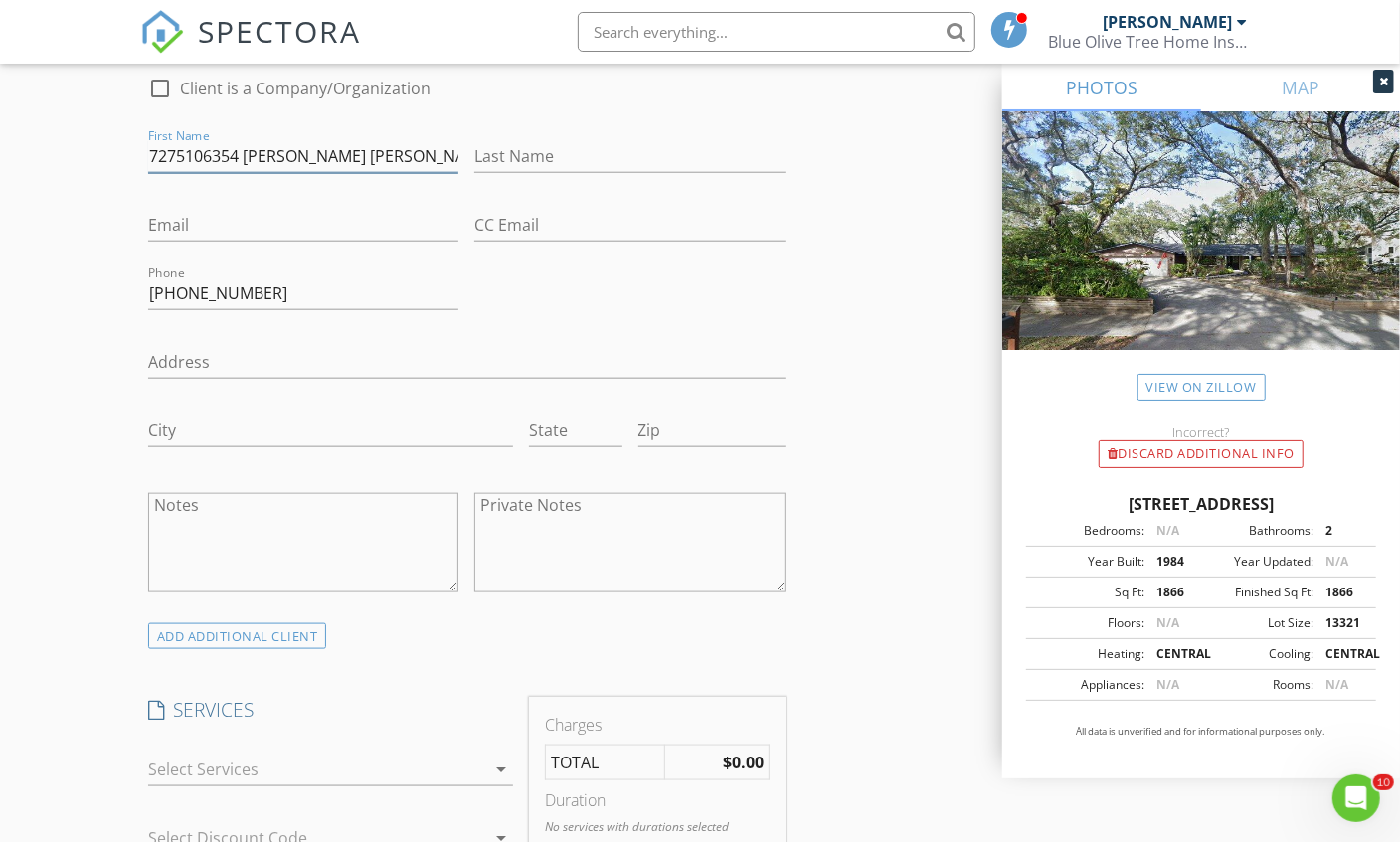 type on "7275106354 Linda Wesley Campbell" 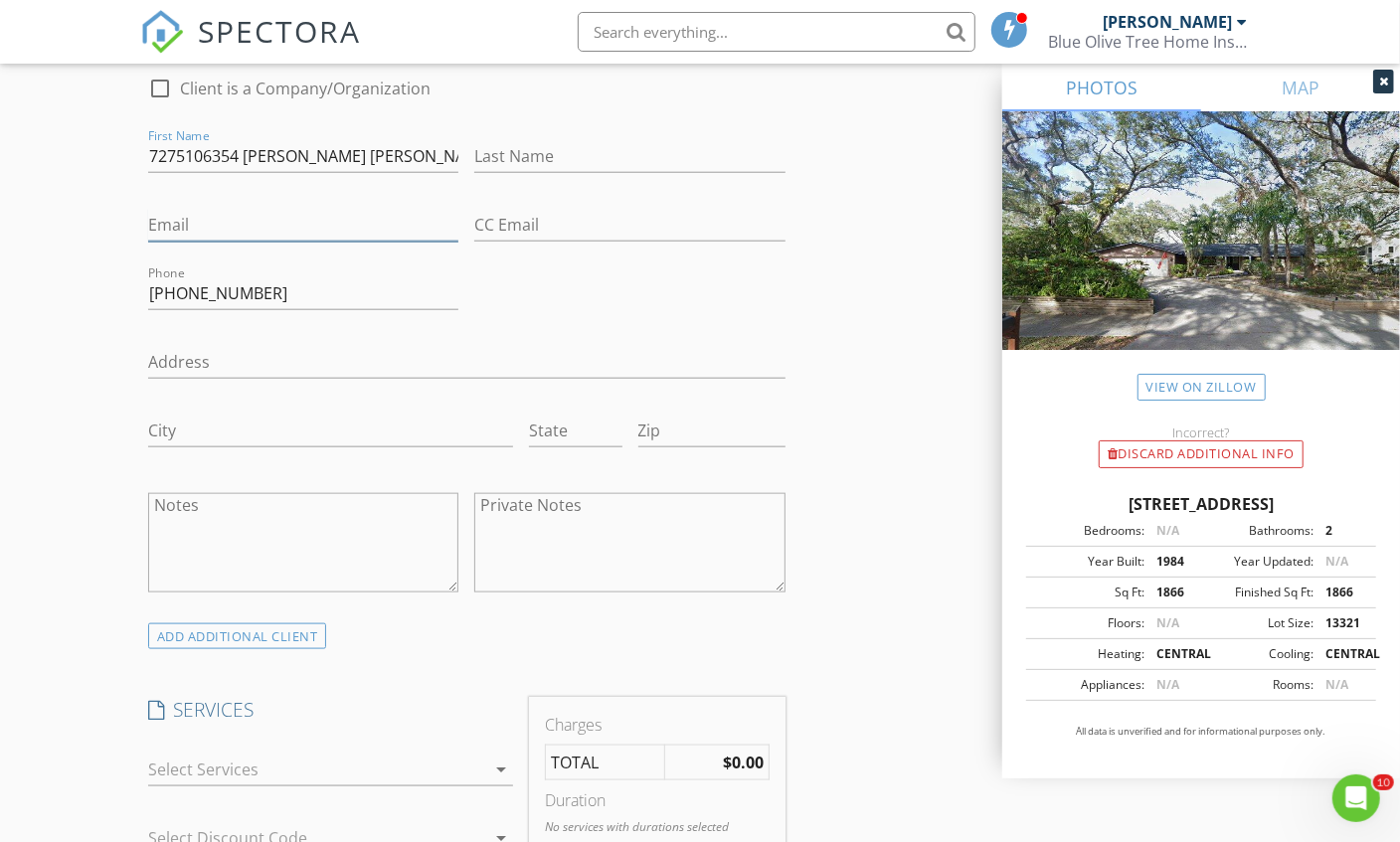 click on "Email" at bounding box center (303, 225) 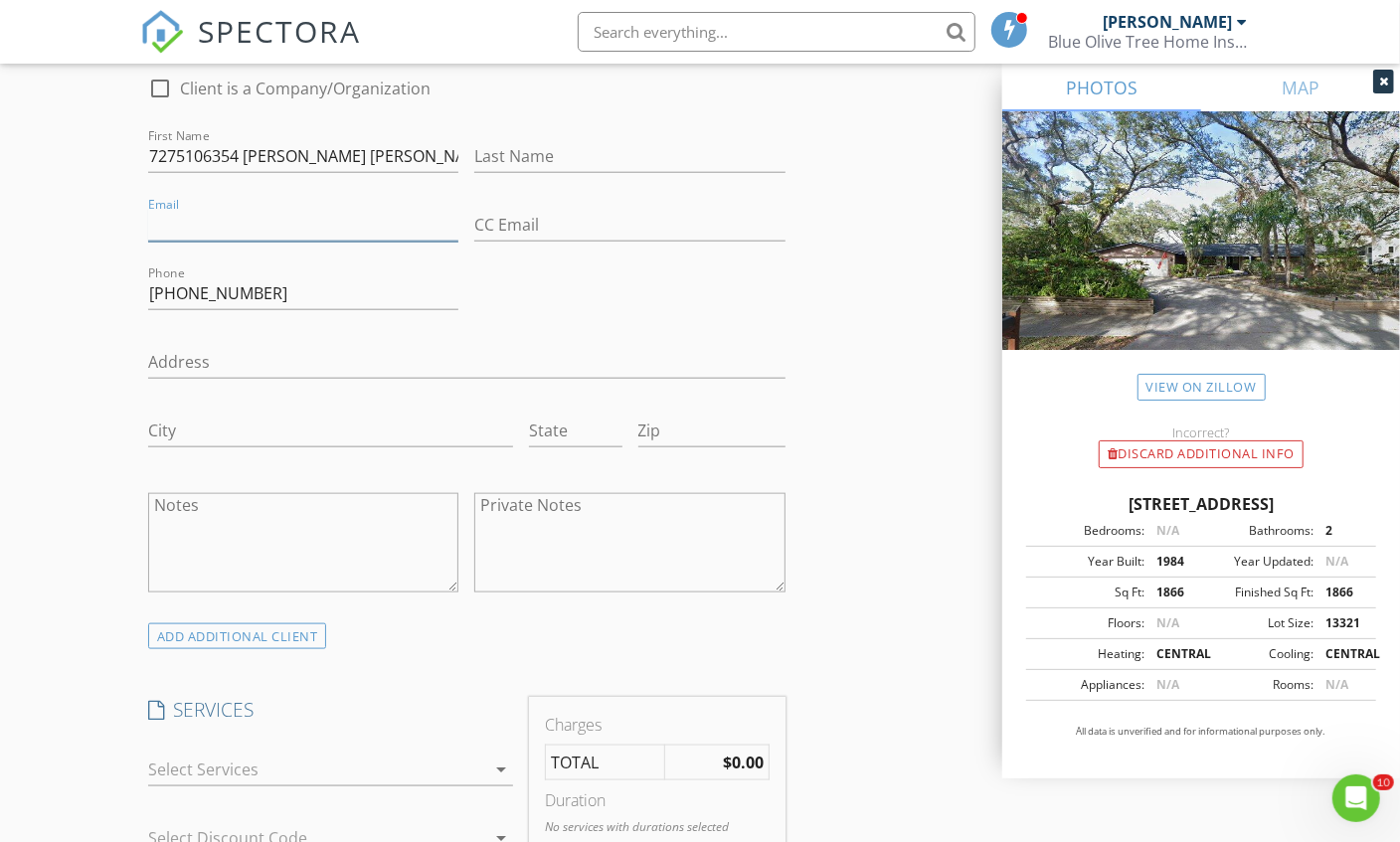 paste on "Lowriderwast@verizon.net" 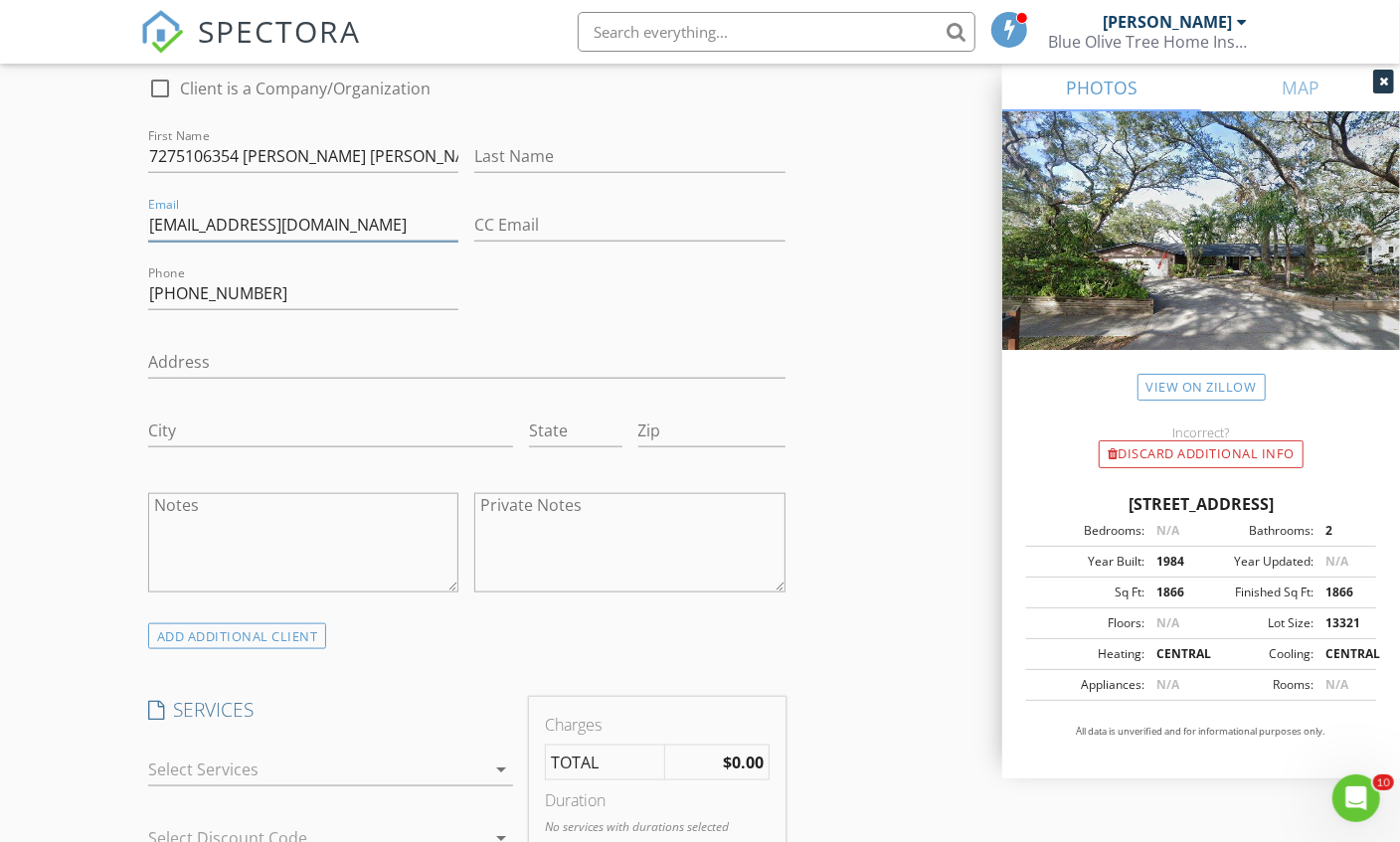type on "Lowriderwast@verizon.net" 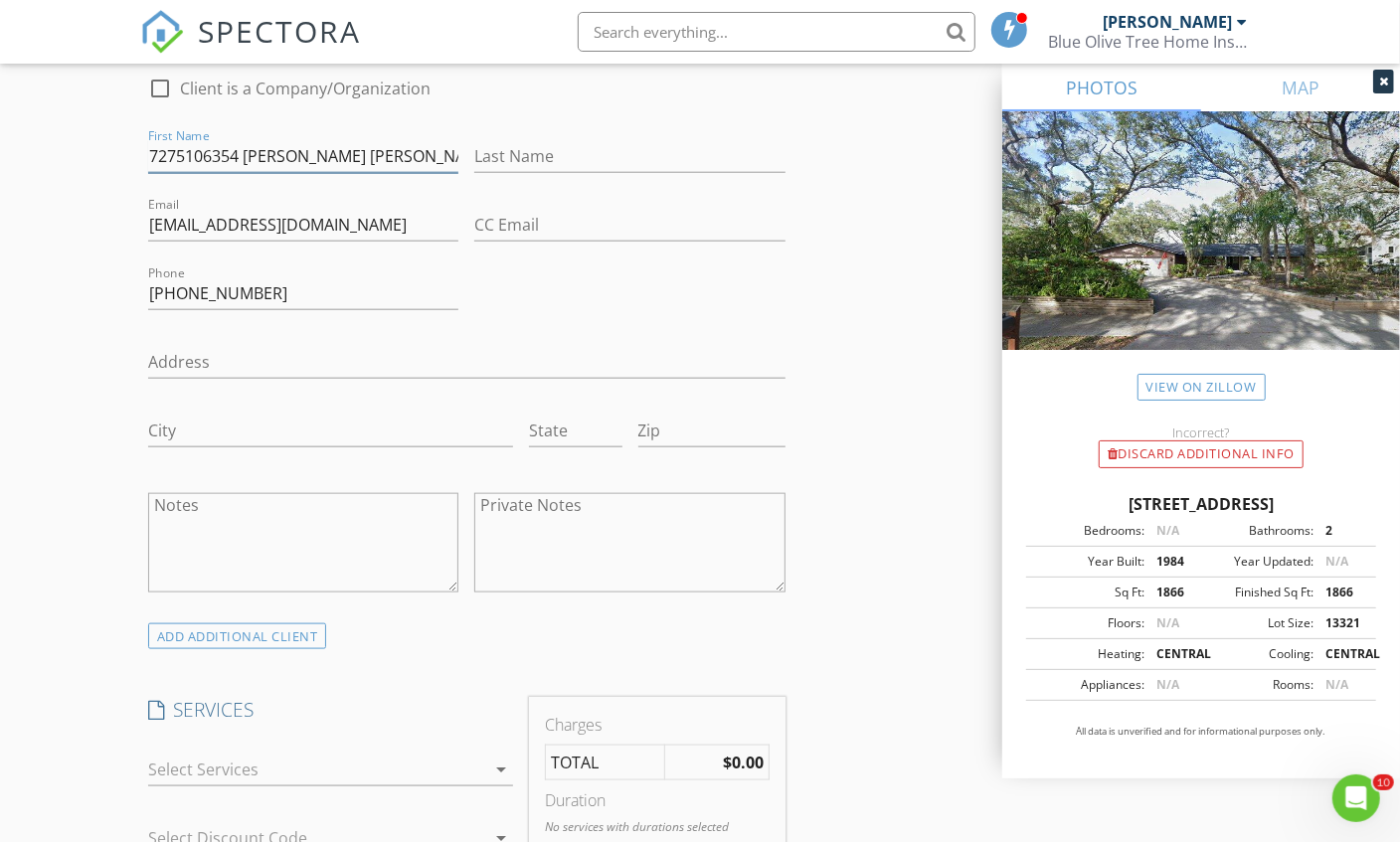 drag, startPoint x: 244, startPoint y: 152, endPoint x: 78, endPoint y: 180, distance: 168.34488 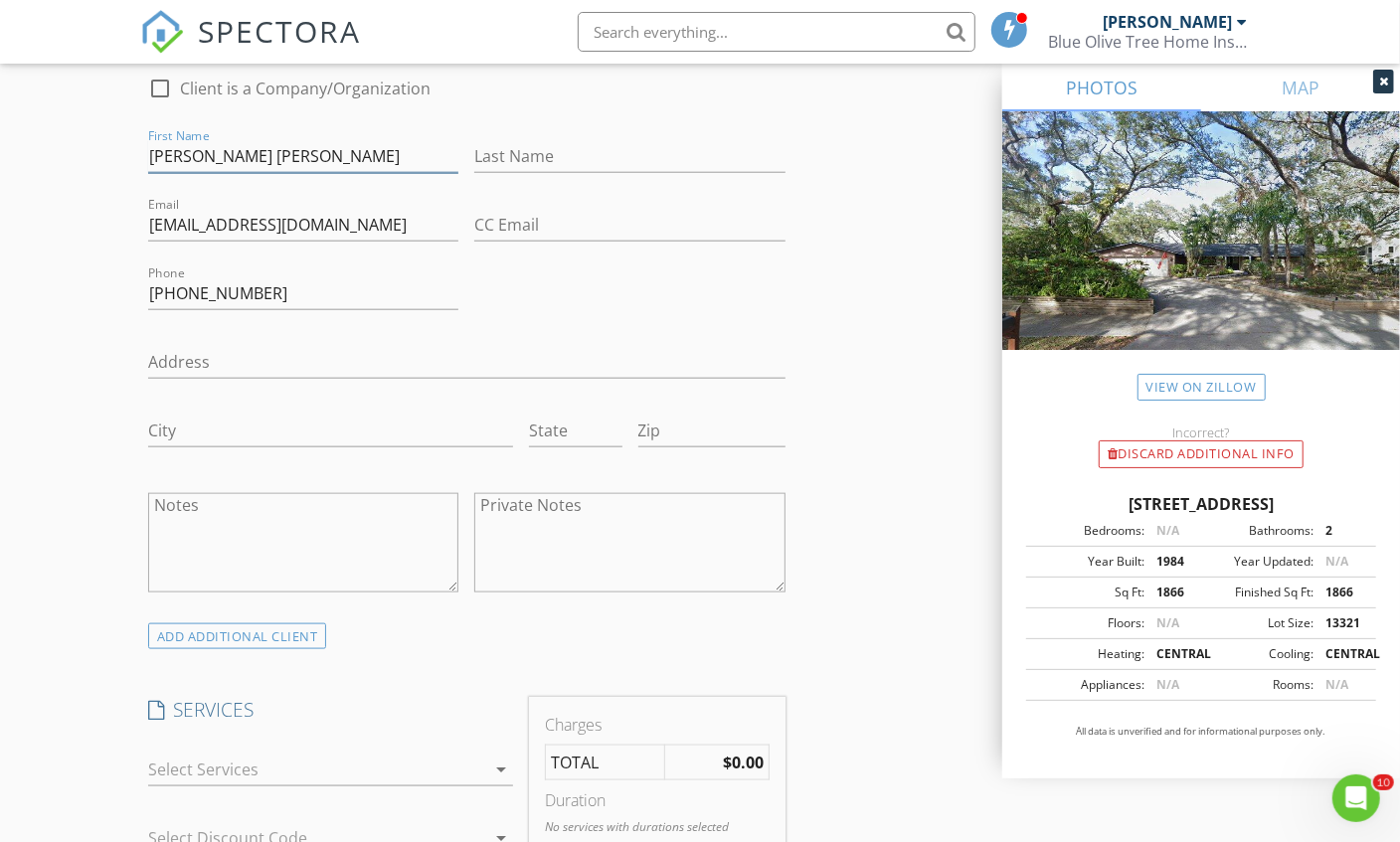 click on "Linda Wesley Campbell" at bounding box center [303, 156] 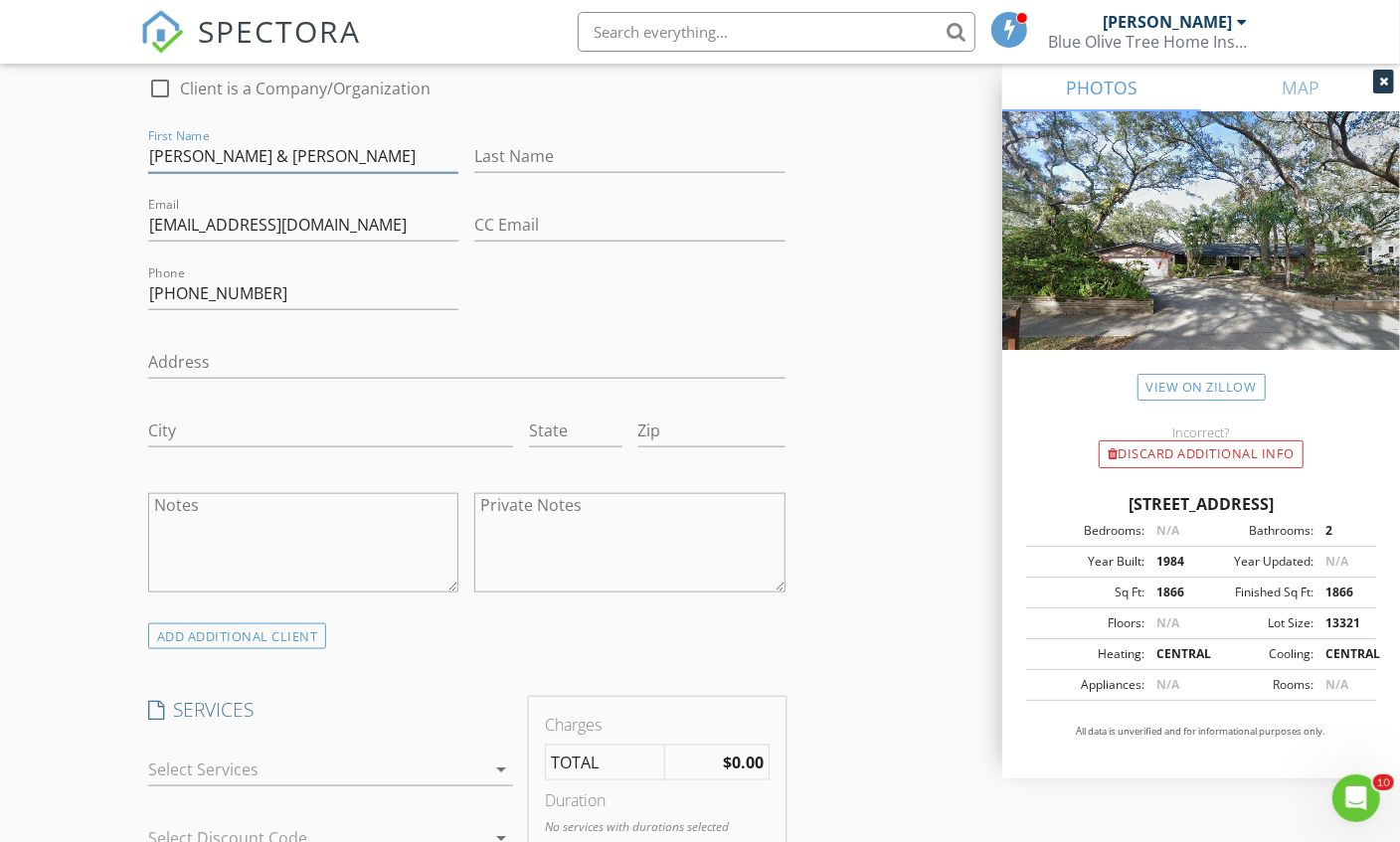 click on "[PERSON_NAME] & [PERSON_NAME]" at bounding box center [303, 156] 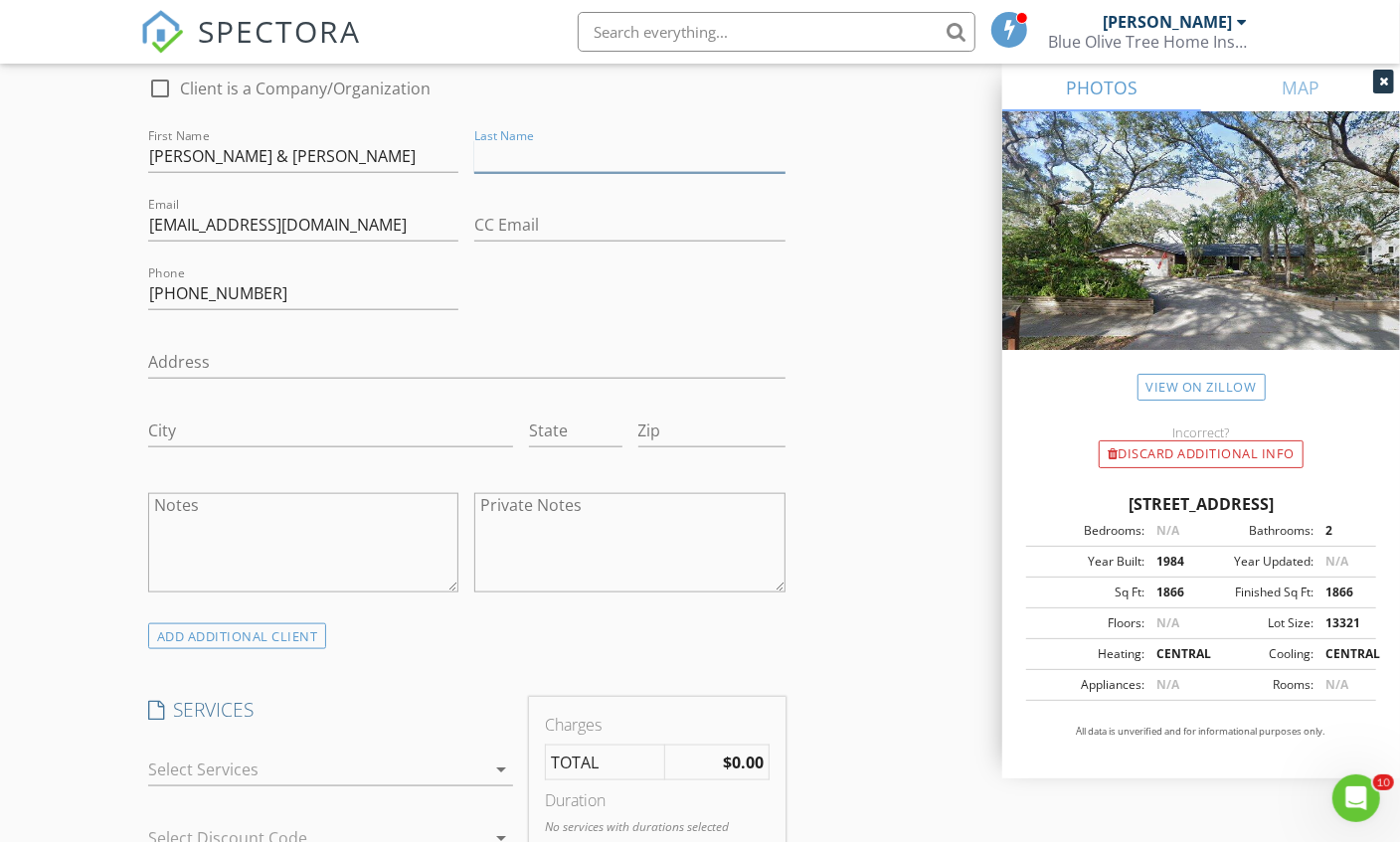 click on "Last Name" at bounding box center (629, 156) 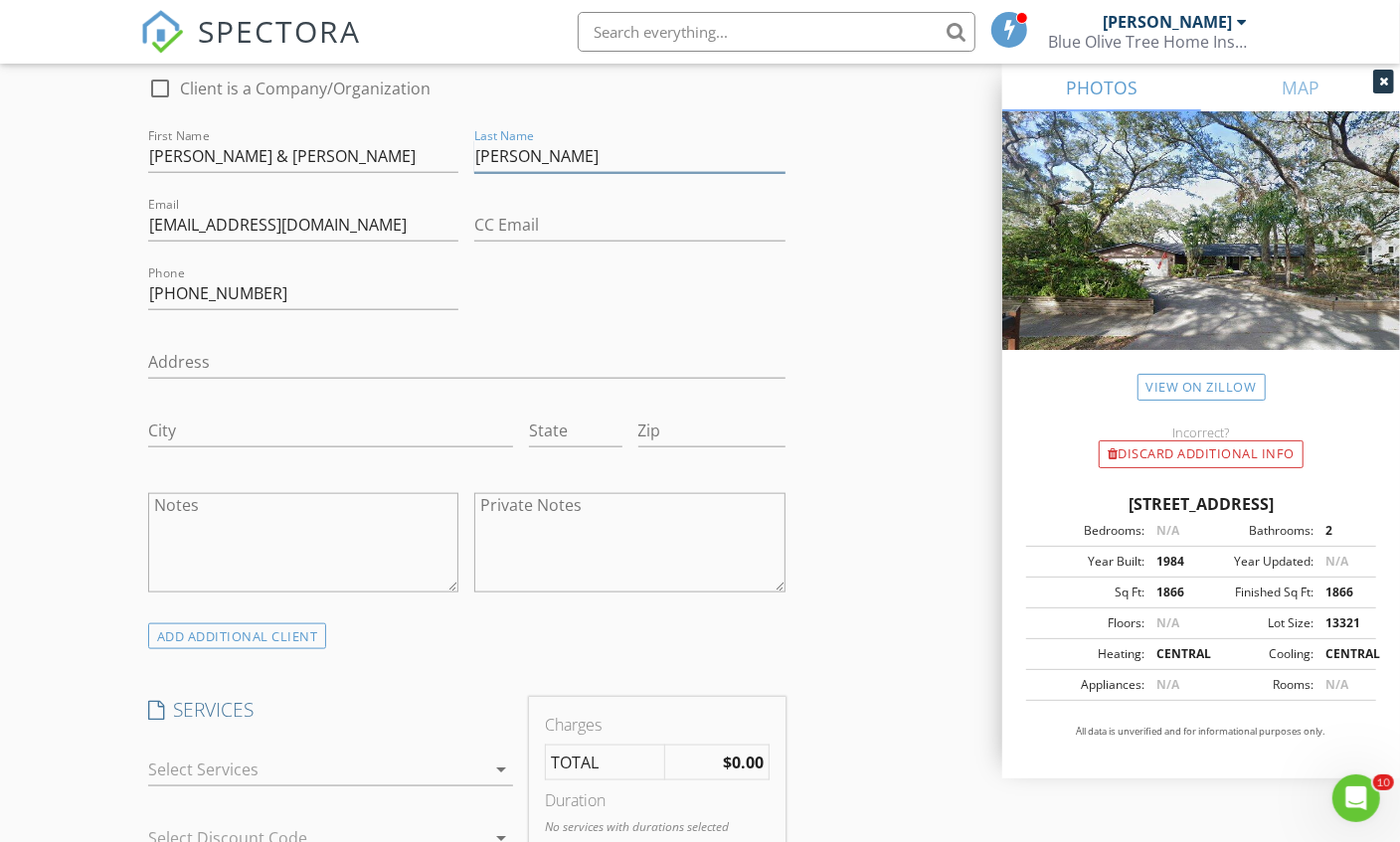 type on "[PERSON_NAME]" 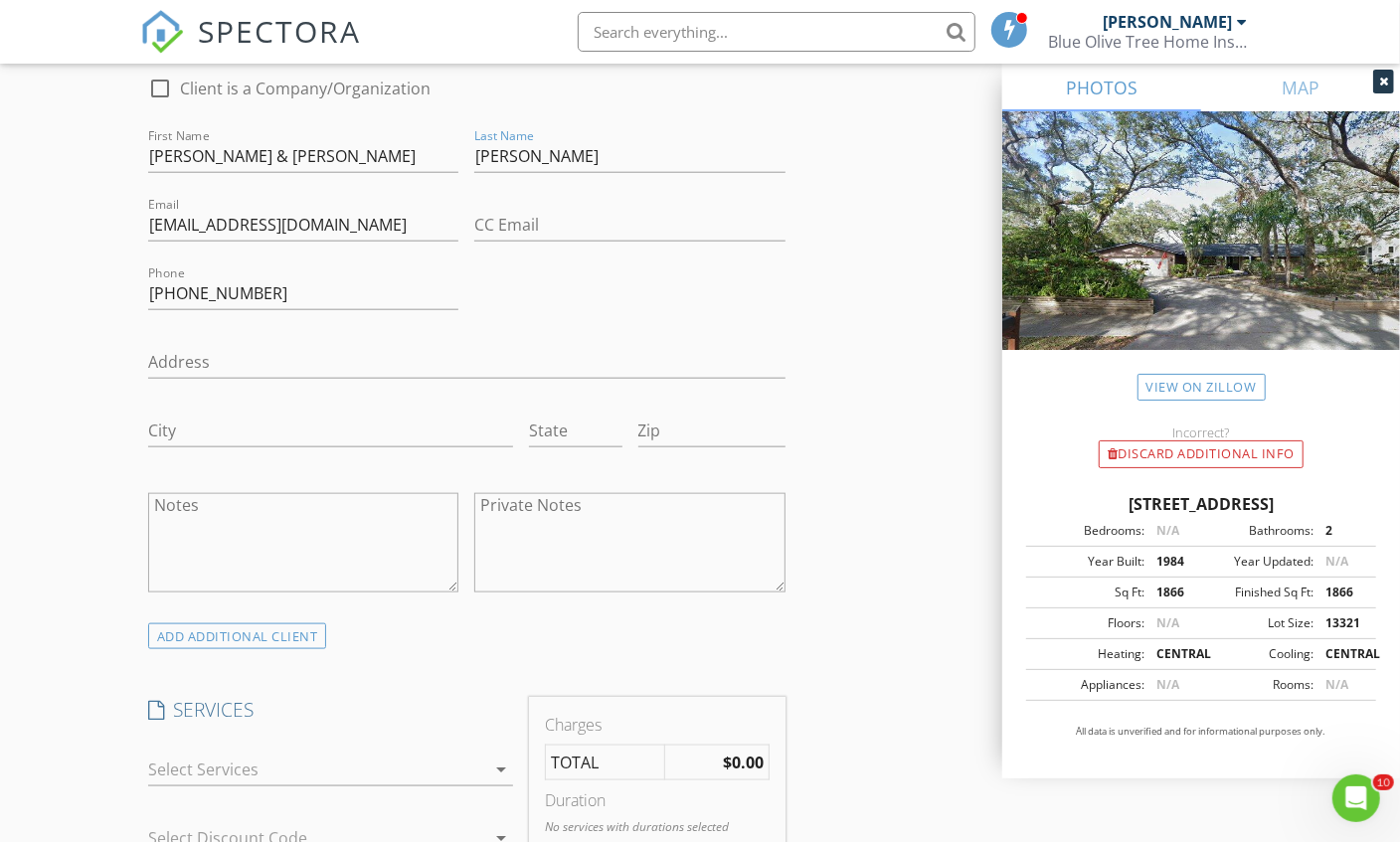 click at bounding box center [316, 769] 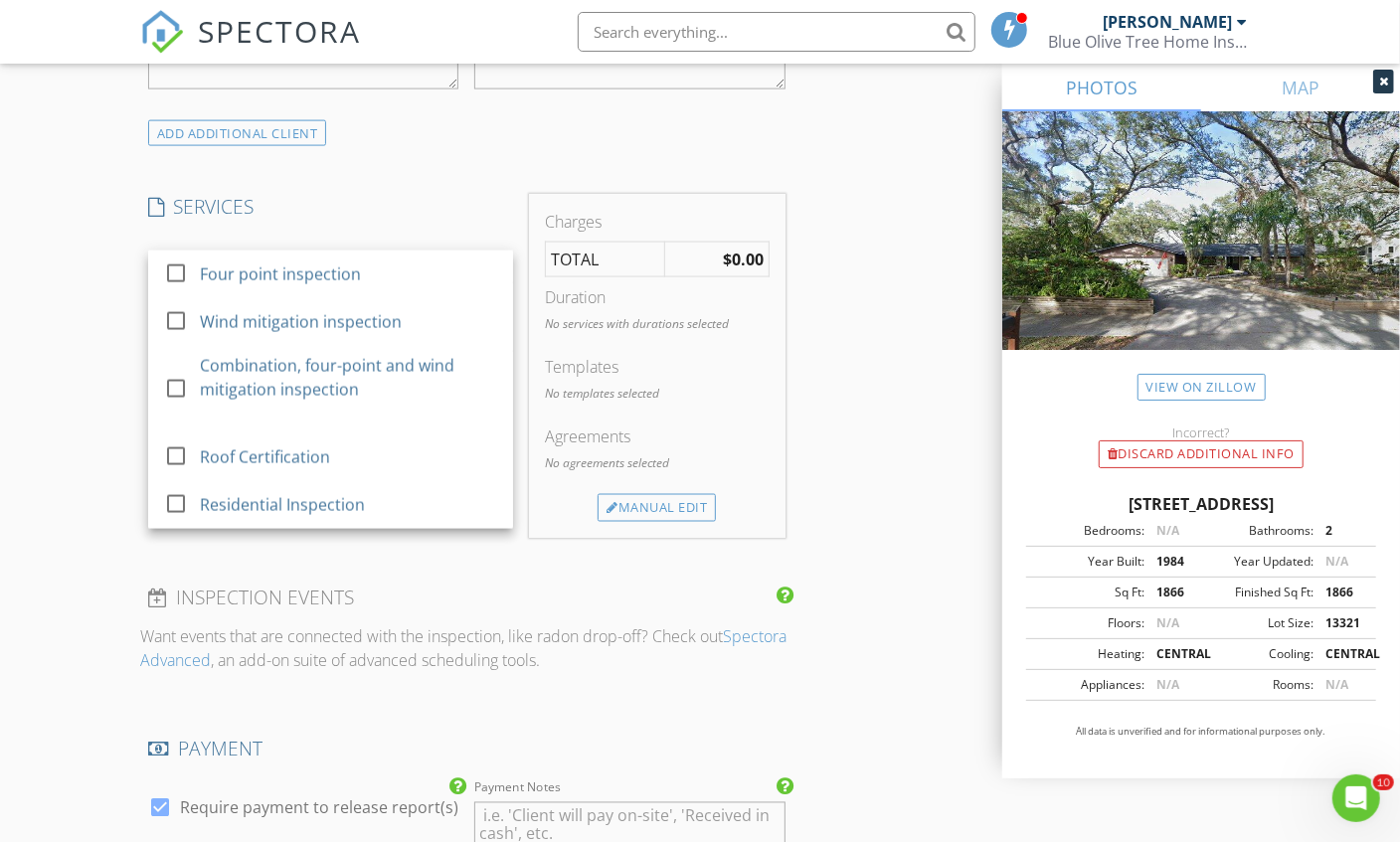 scroll, scrollTop: 1669, scrollLeft: 0, axis: vertical 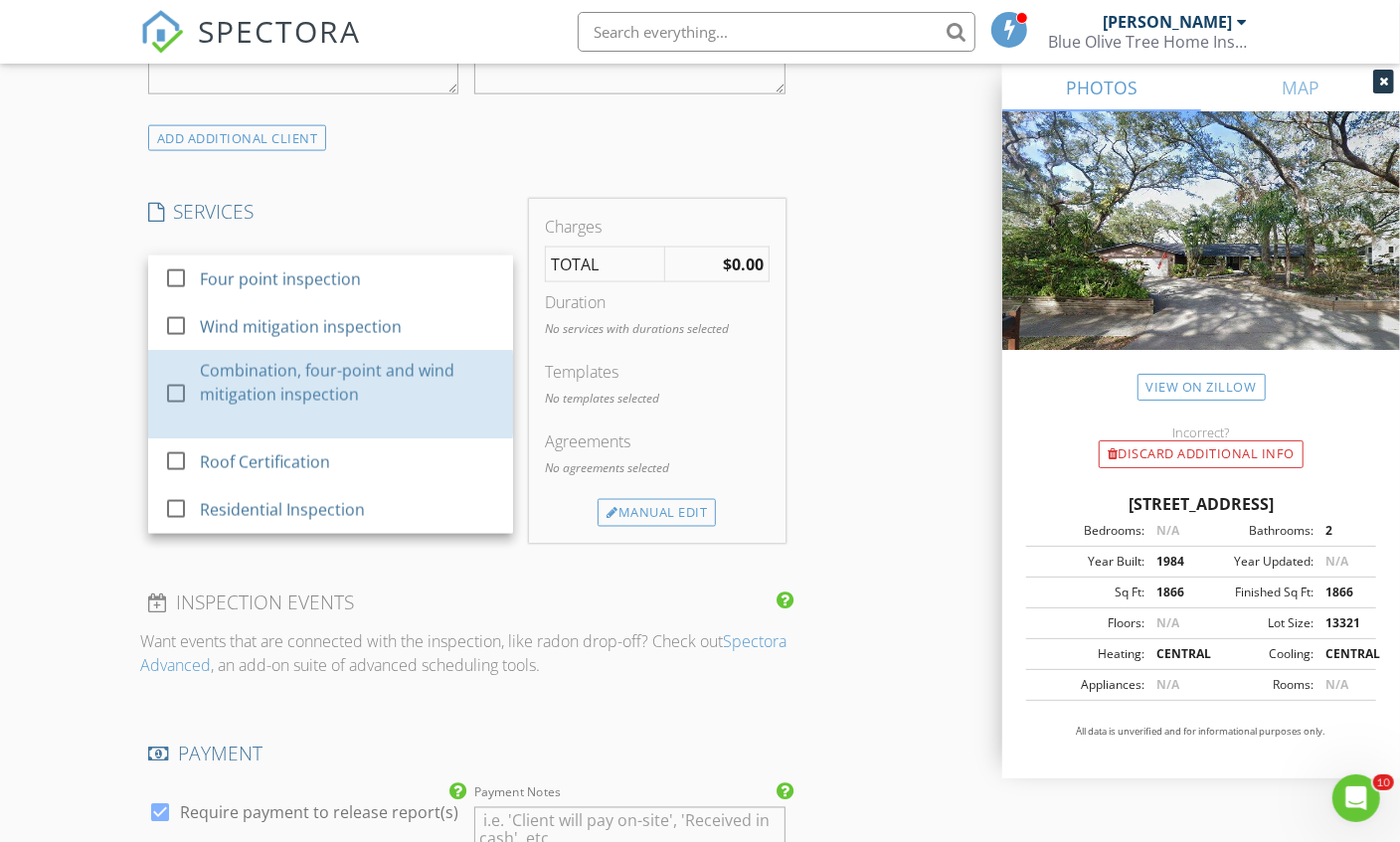 click on "Combination, four-point and wind mitigation inspection" at bounding box center (348, 383) 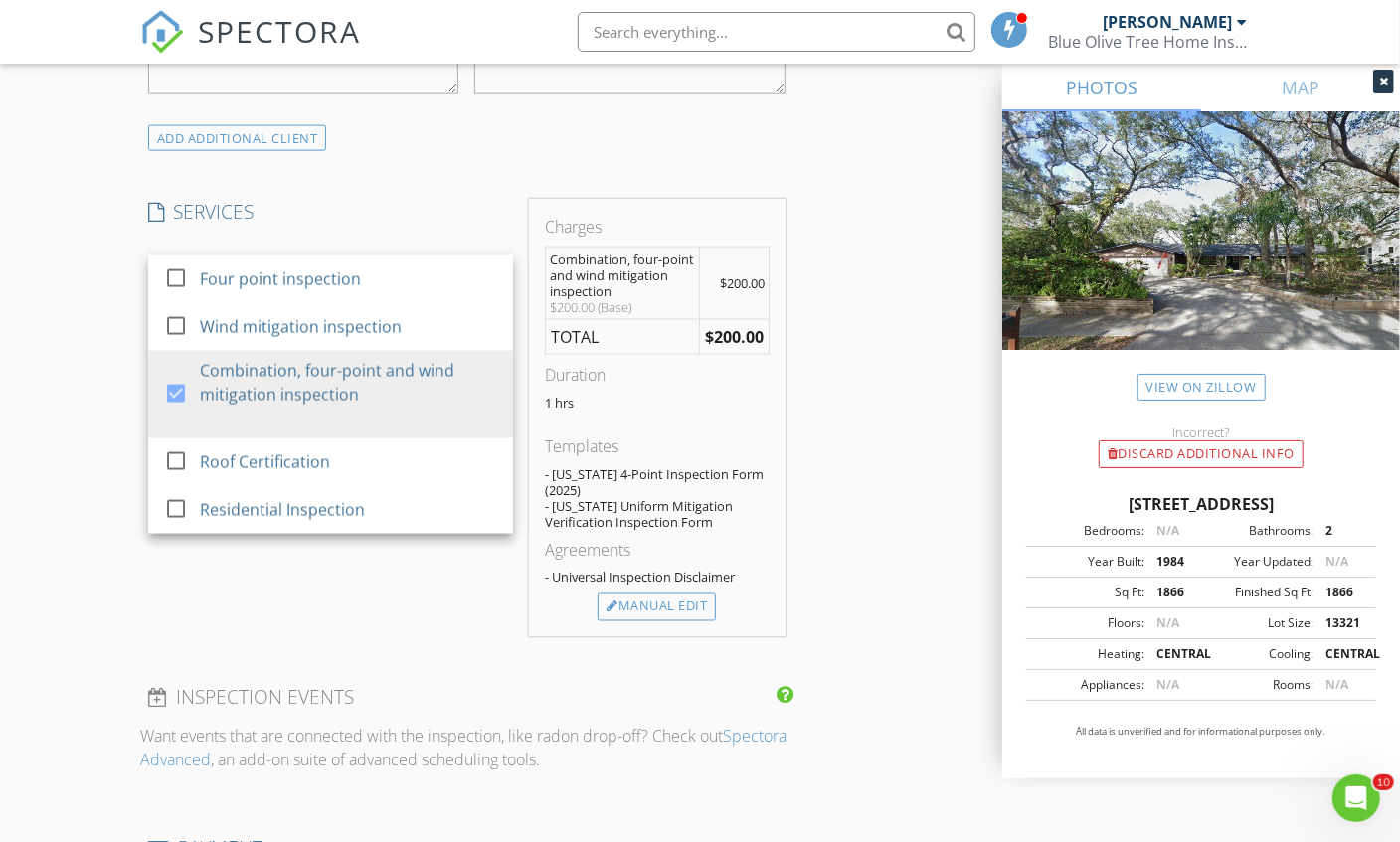 click on "INSPECTOR(S)
check_box   Matthew Kristof   PRIMARY   Matthew Kristof arrow_drop_down   check_box_outline_blank Matthew Kristof specifically requested
Date/Time
07/10/2025 3:00 PM
Location
Address Search       Address 1844 Barcelona Dr   Unit   City Dunedin   State FL   Zip 34698   County Pinellas     Square Feet 1866   Year Built 1984   Foundation arrow_drop_down     Matthew Kristof     23.3 miles     (40 minutes)
client
check_box Enable Client CC email for this inspection   Client Search     check_box_outline_blank Client is a Company/Organization     First Name Linda & Wesley   Last Name Campbell   Email Lowriderwast@verizon.net   CC Email   Phone 727-510-6354   Address   City   State   Zip       Notes   Private Notes
ADD ADDITIONAL client
SERVICES
check_box_outline_blank" at bounding box center (700, 386) 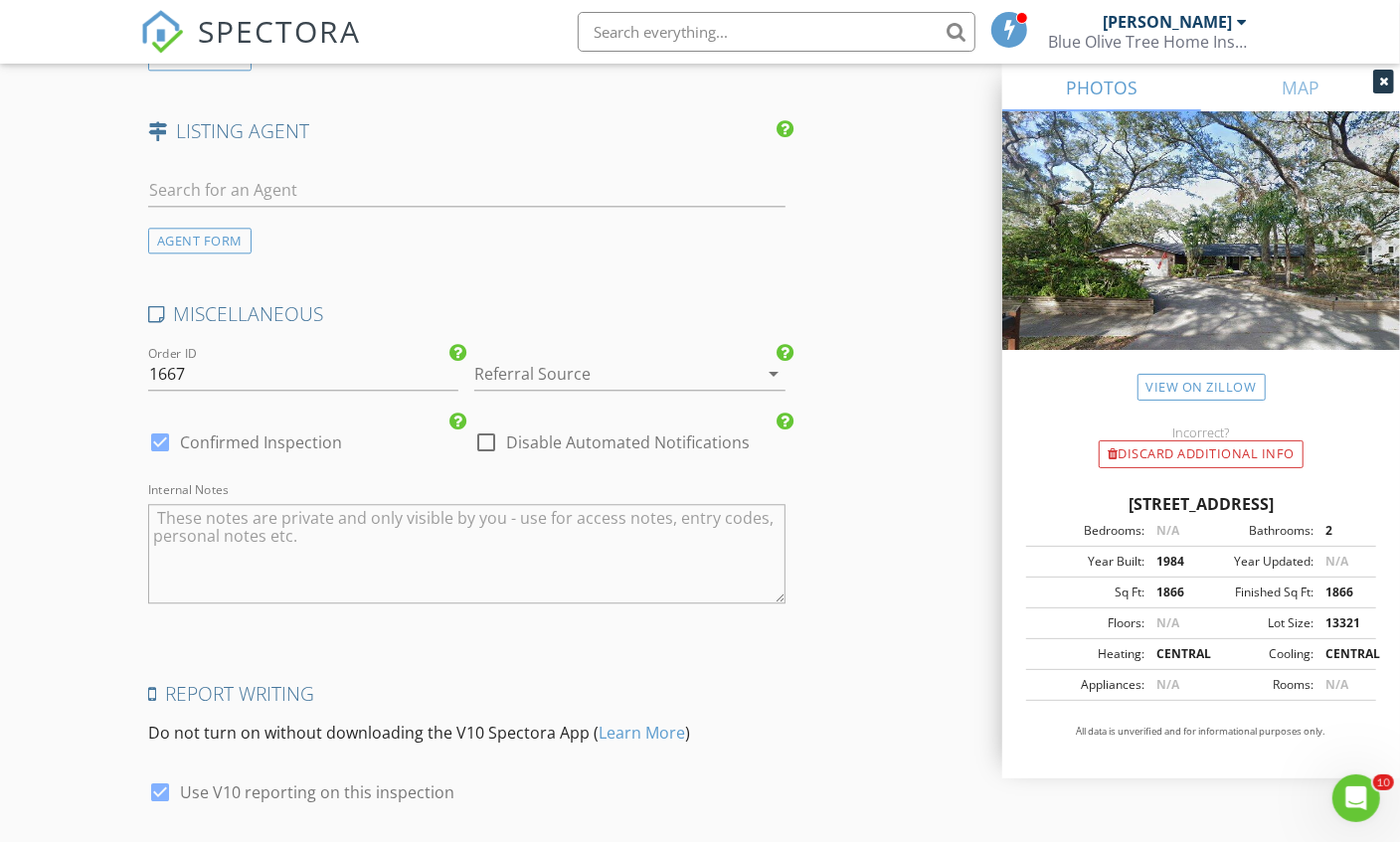 scroll, scrollTop: 2949, scrollLeft: 0, axis: vertical 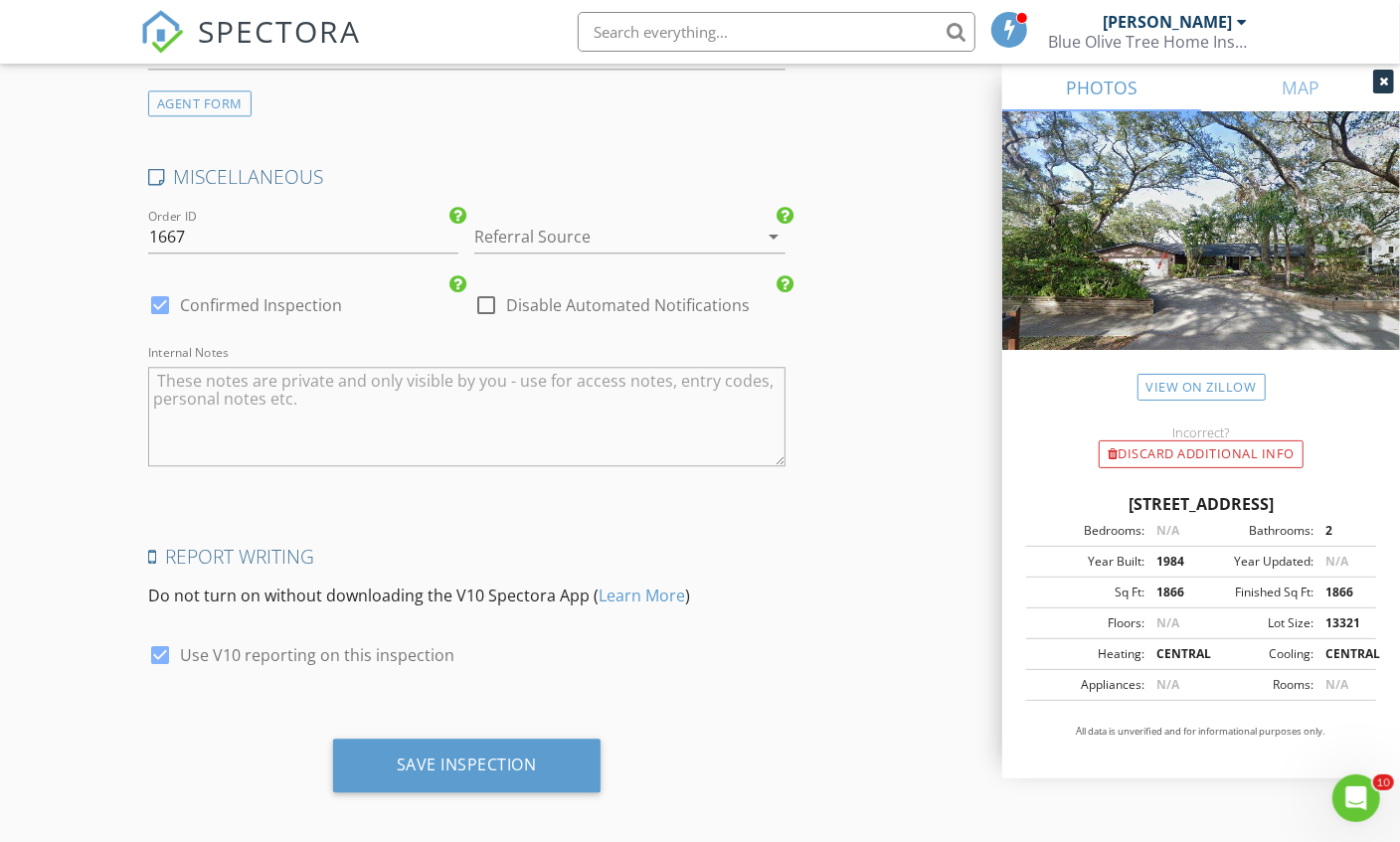 click on "Save Inspection" at bounding box center (466, 765) 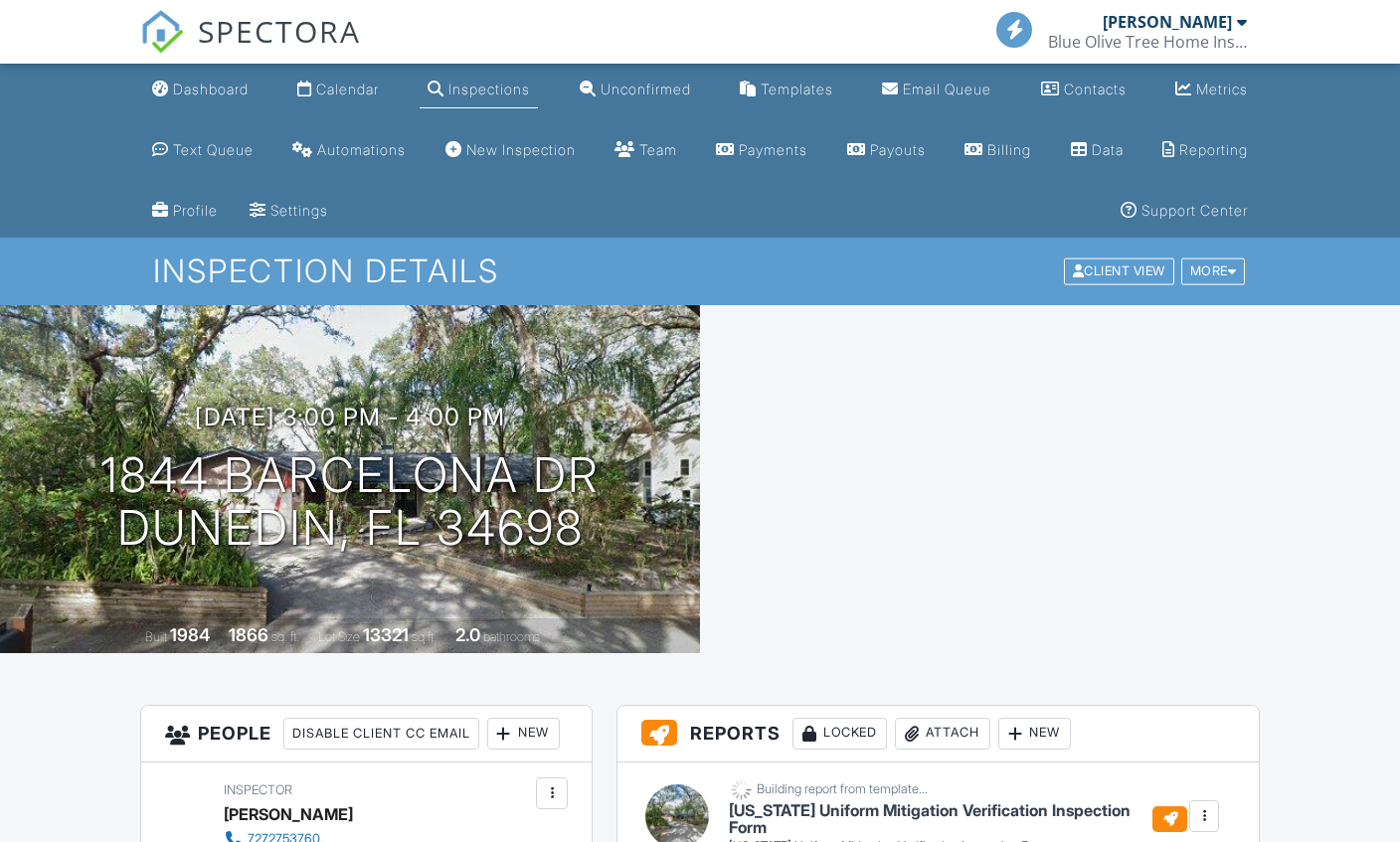 scroll, scrollTop: 451, scrollLeft: 0, axis: vertical 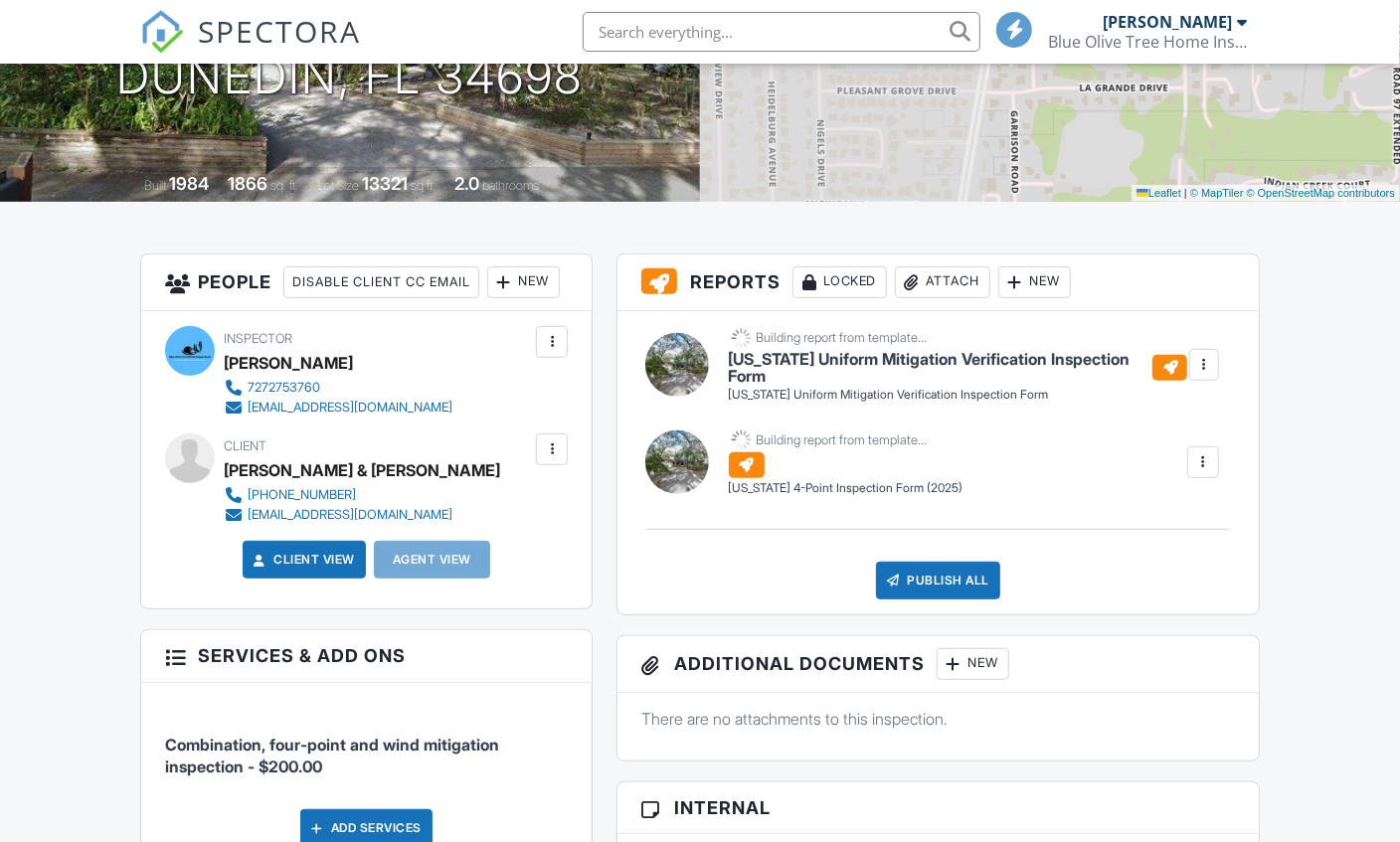 click on "Dashboard" at bounding box center (211, -363) 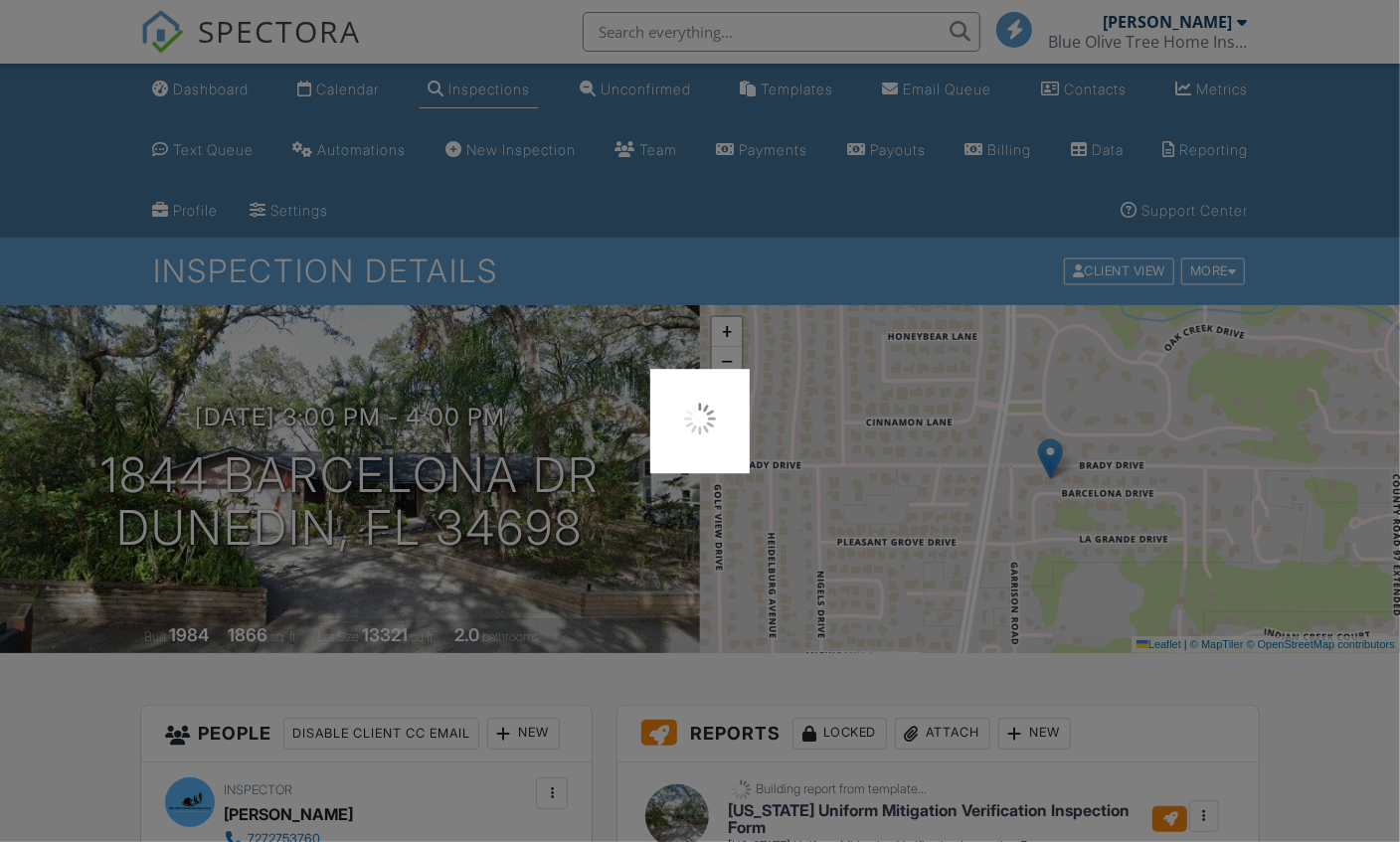 scroll, scrollTop: 0, scrollLeft: 0, axis: both 